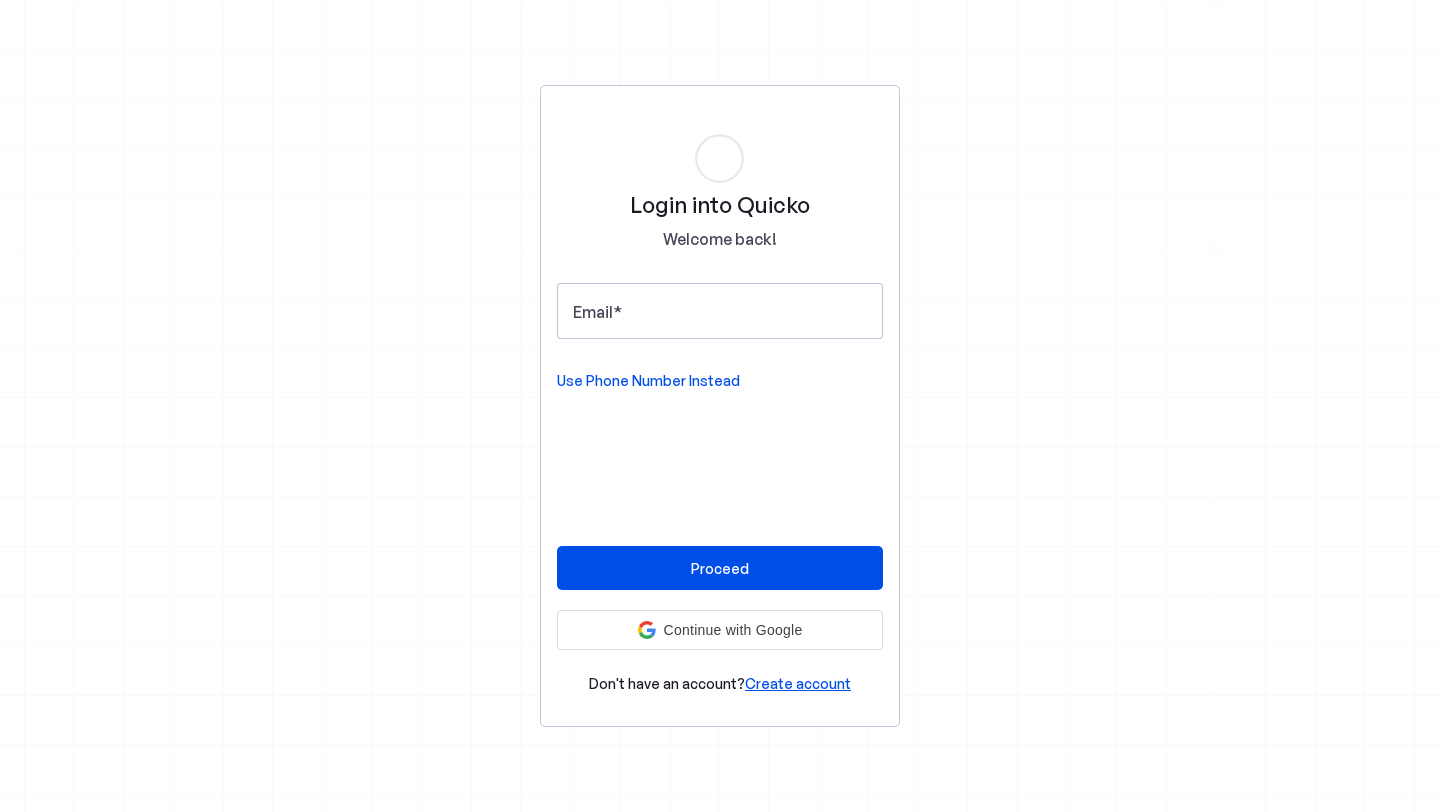 scroll, scrollTop: 0, scrollLeft: 0, axis: both 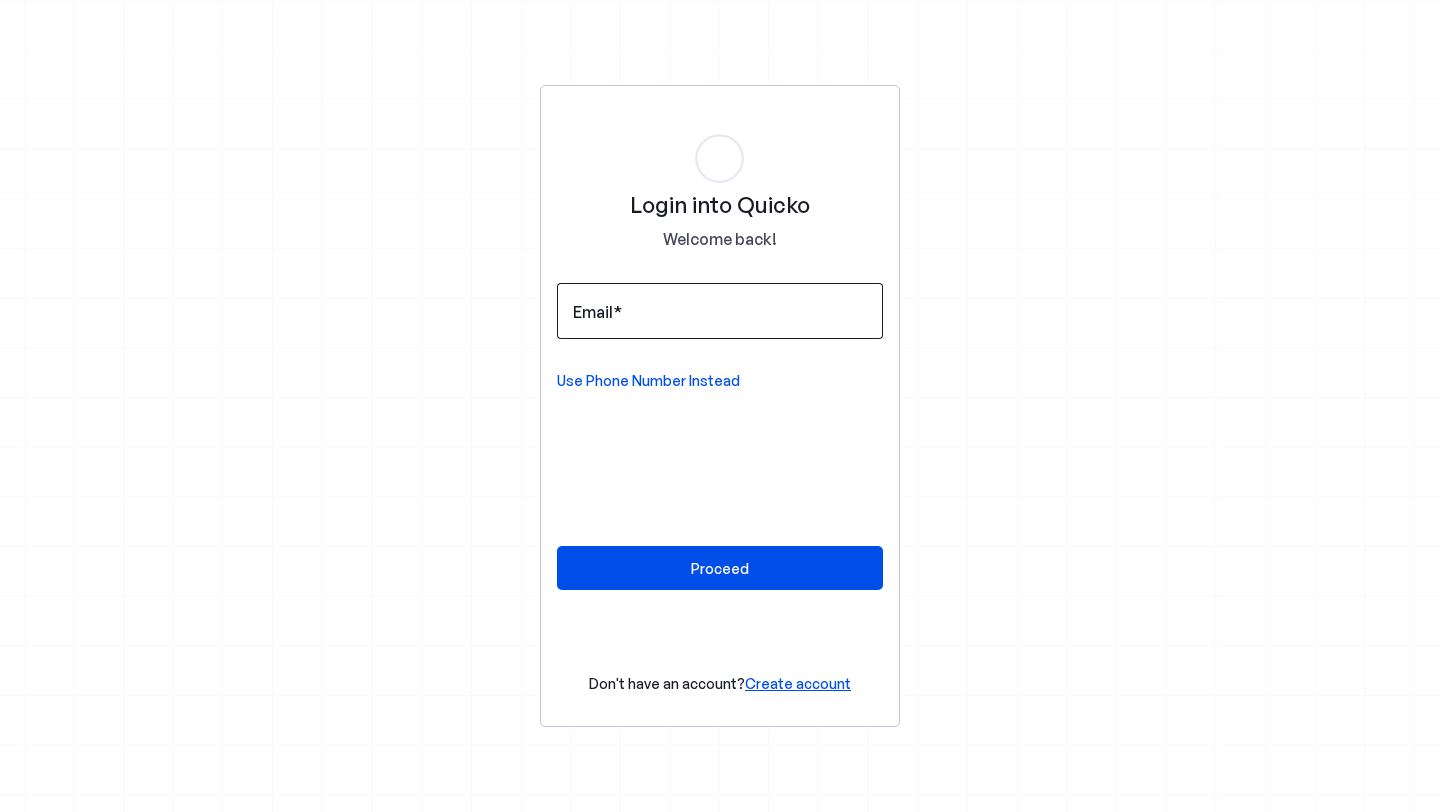 click at bounding box center [720, 311] 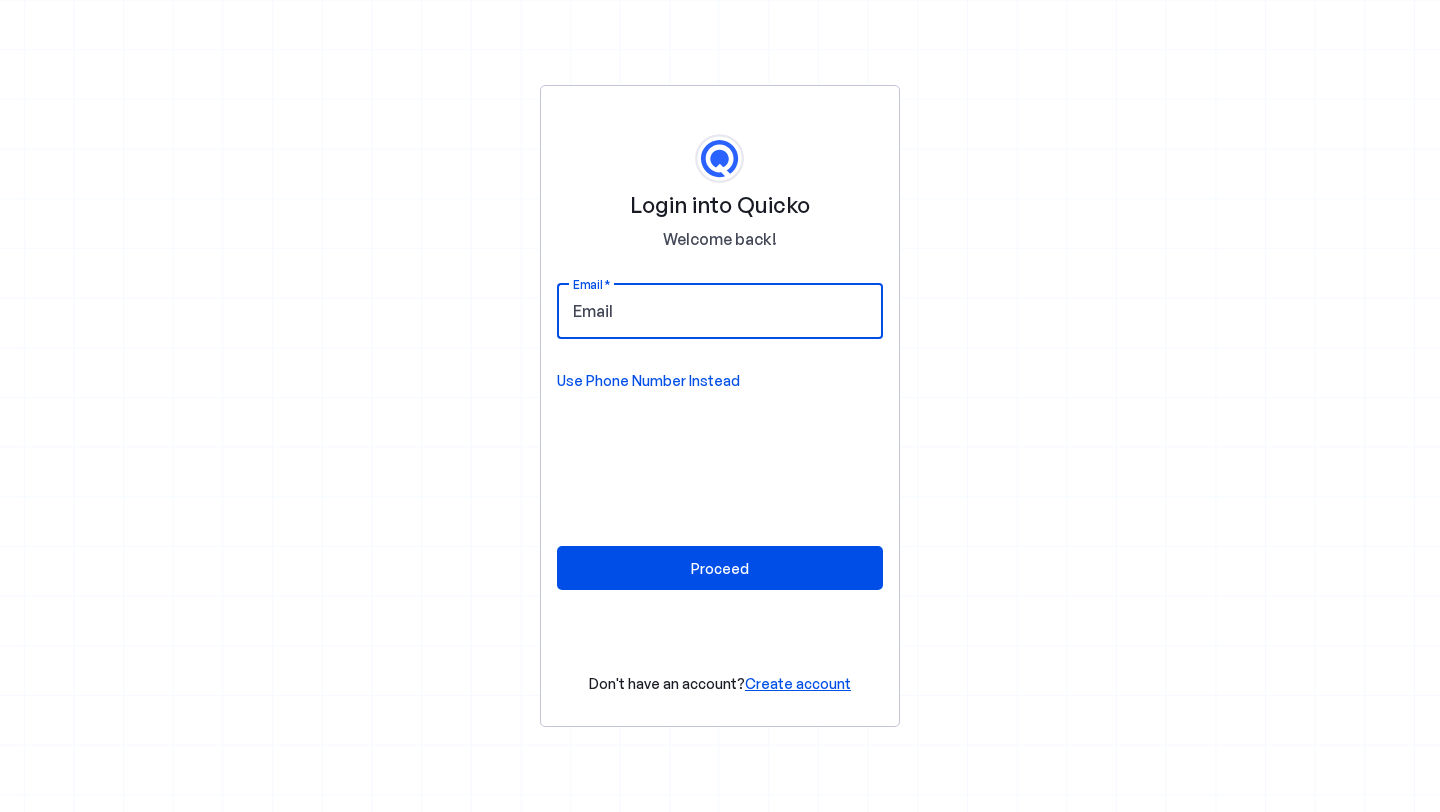 click at bounding box center (720, 311) 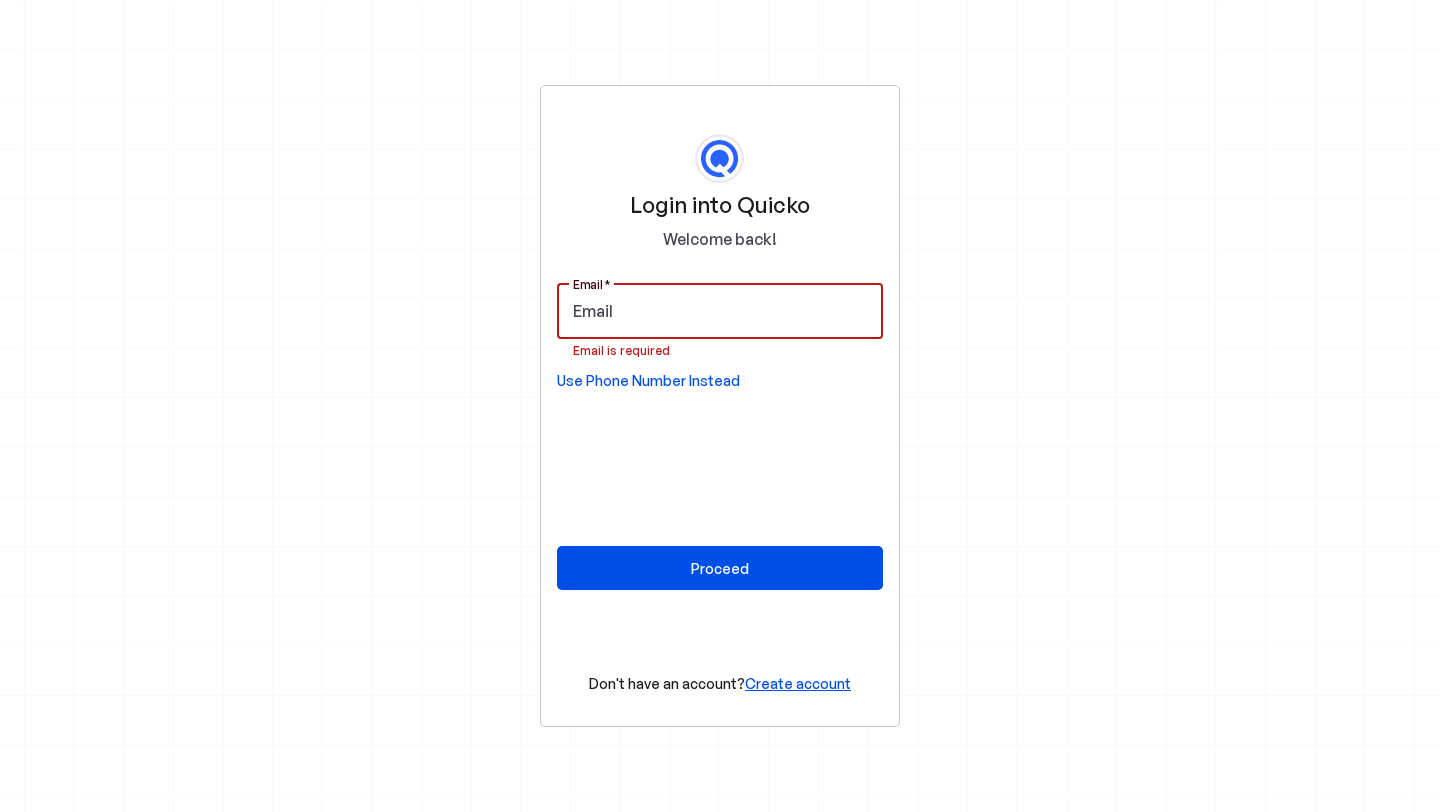 click on "Email" at bounding box center (720, 311) 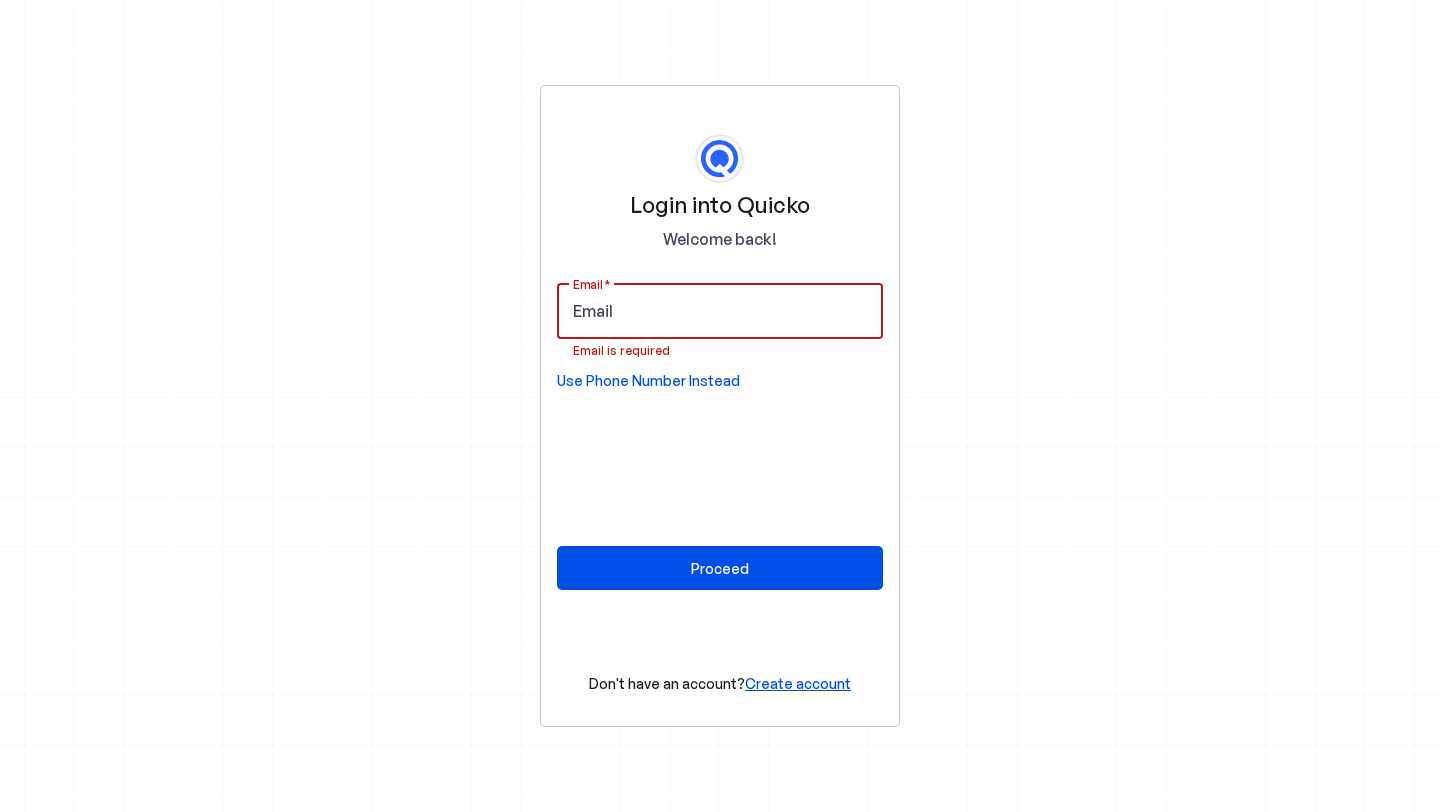 click on "Login into Quicko  Welcome back!  Email Email is required Use Phone Number Instead Proceed Don't have an account?  Create account" at bounding box center (720, 406) 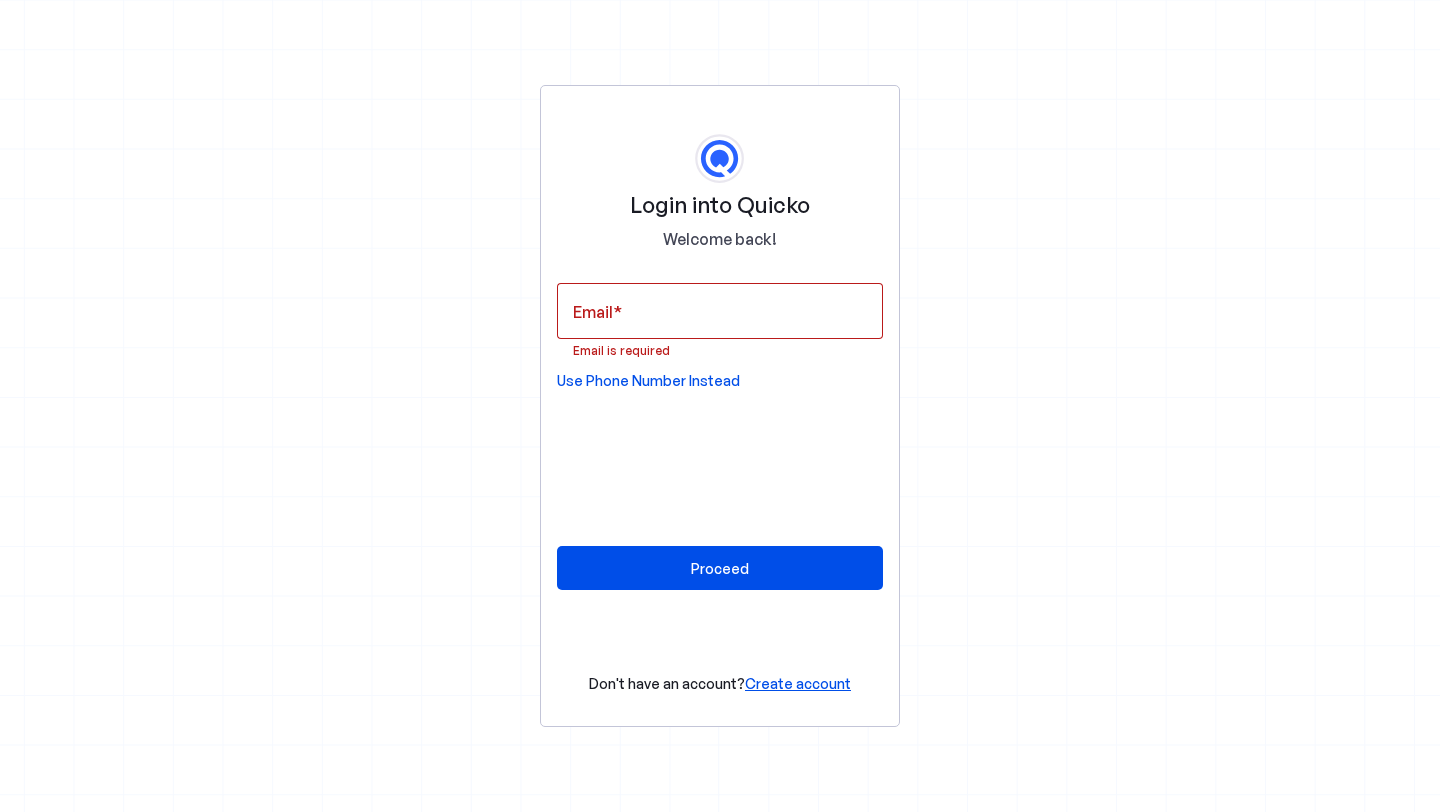 click on "Use Phone Number Instead" at bounding box center [648, 381] 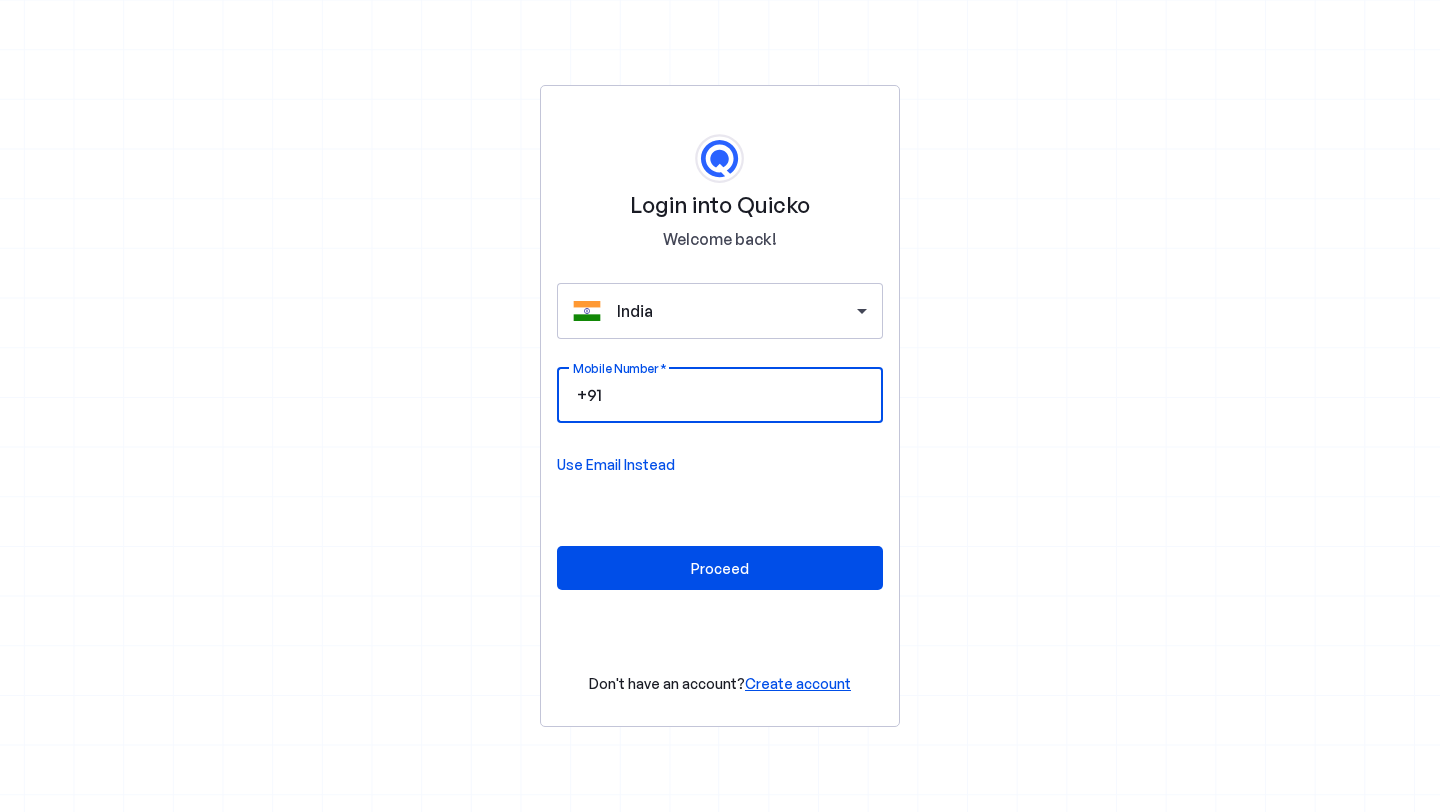 click on "Mobile Number" at bounding box center [736, 395] 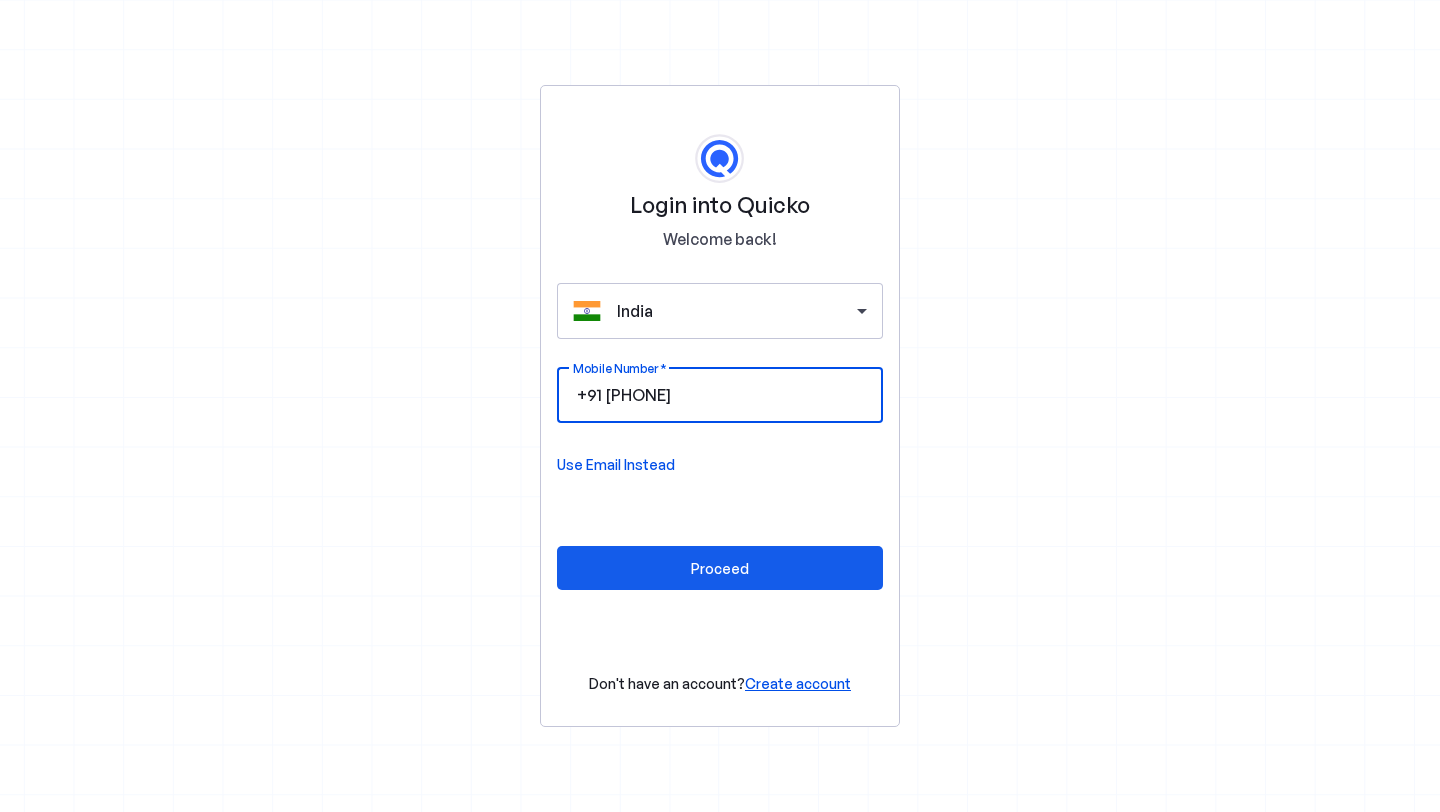type on "9036676467" 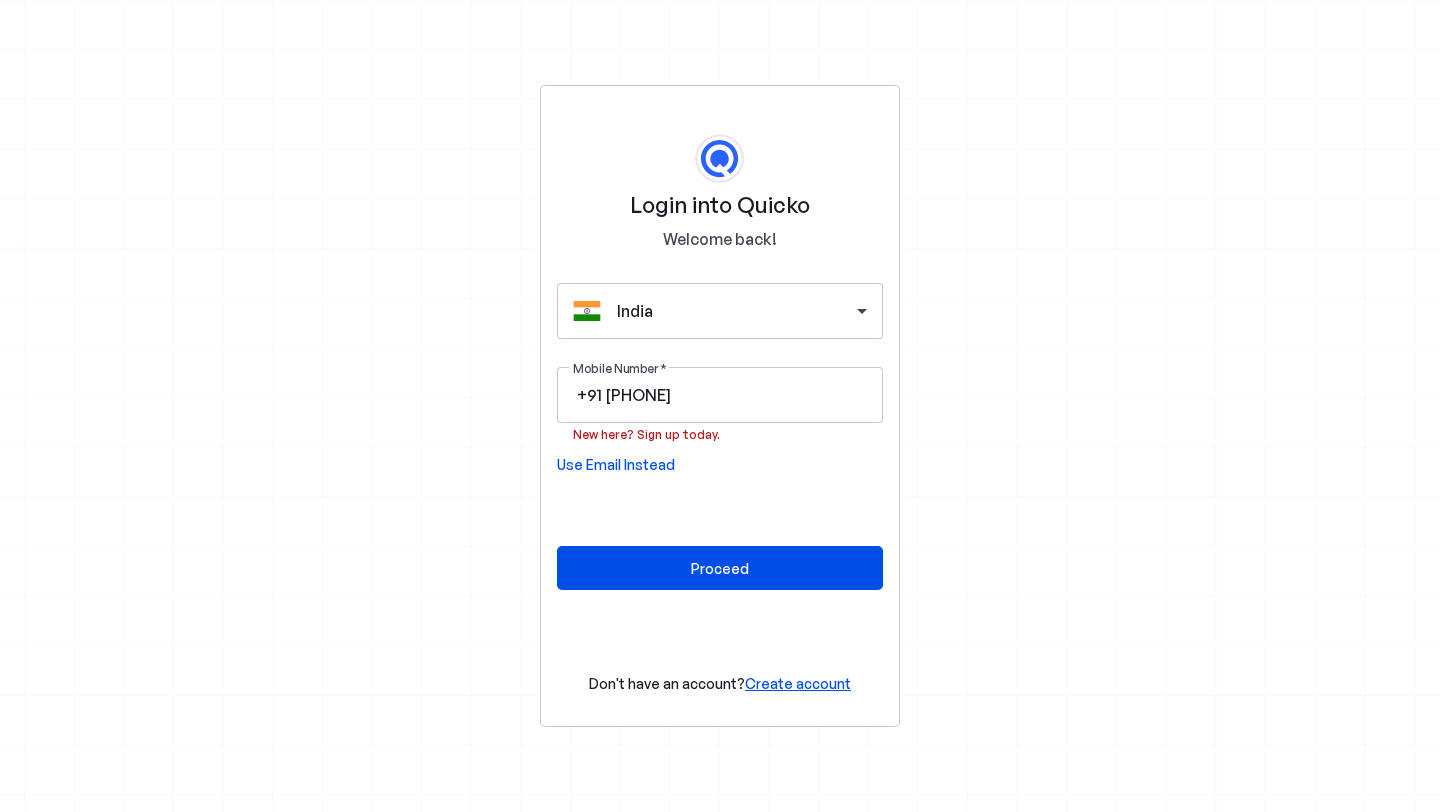 click on "Create account" at bounding box center (798, 683) 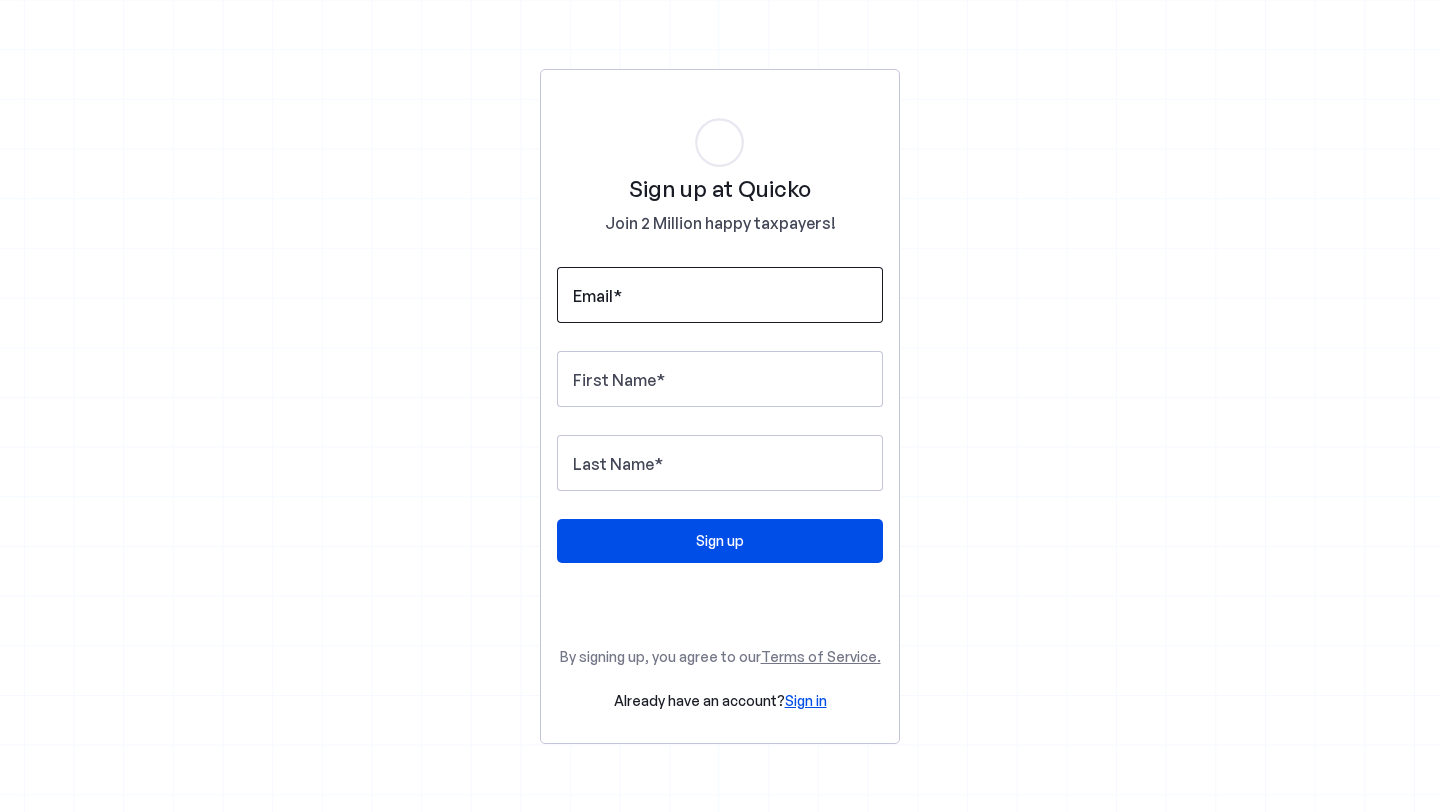 click on "Email" at bounding box center (720, 295) 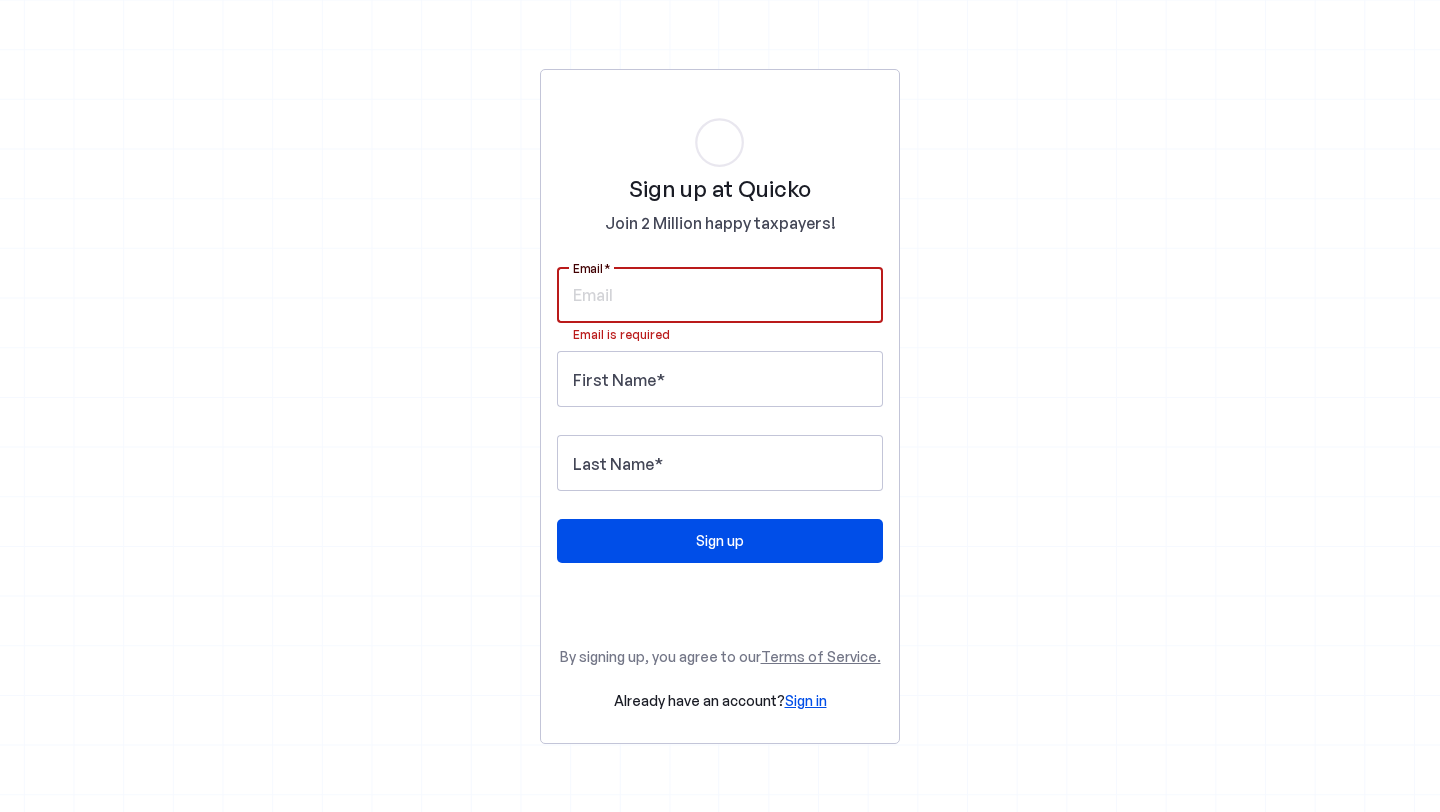 paste on "rajashreechinamalli@gmail.com" 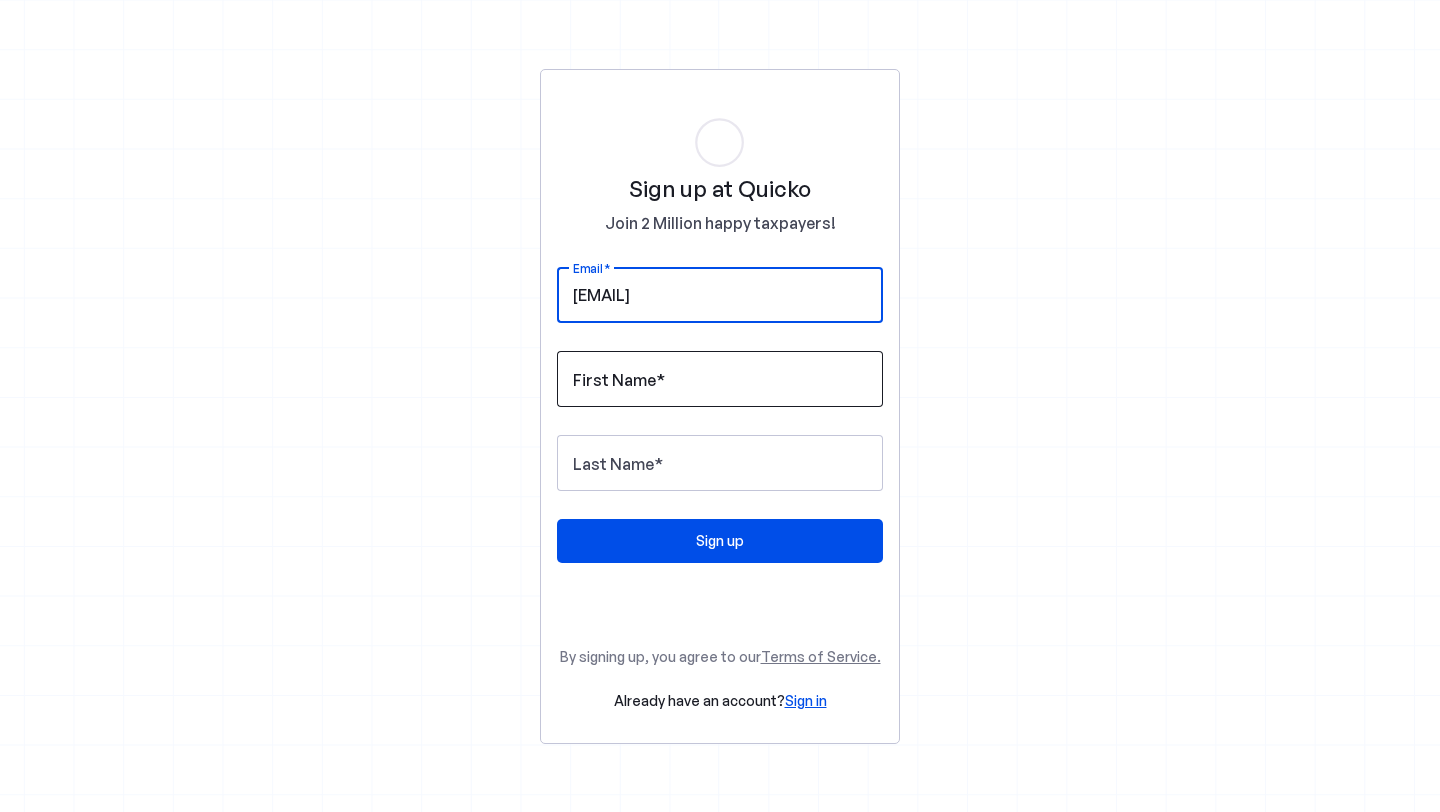 type on "rajashreechinamalli@gmail.com" 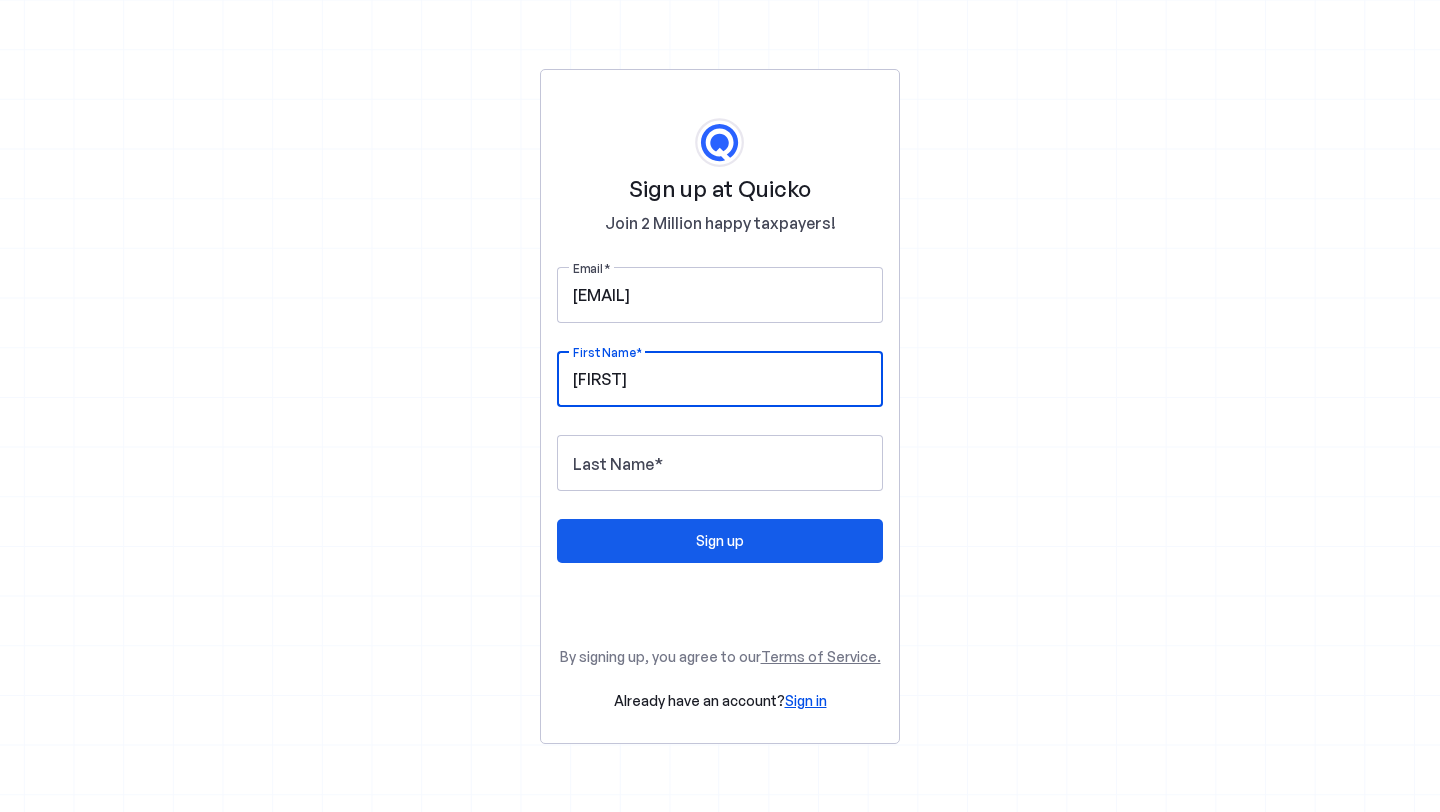type on "Rajashree" 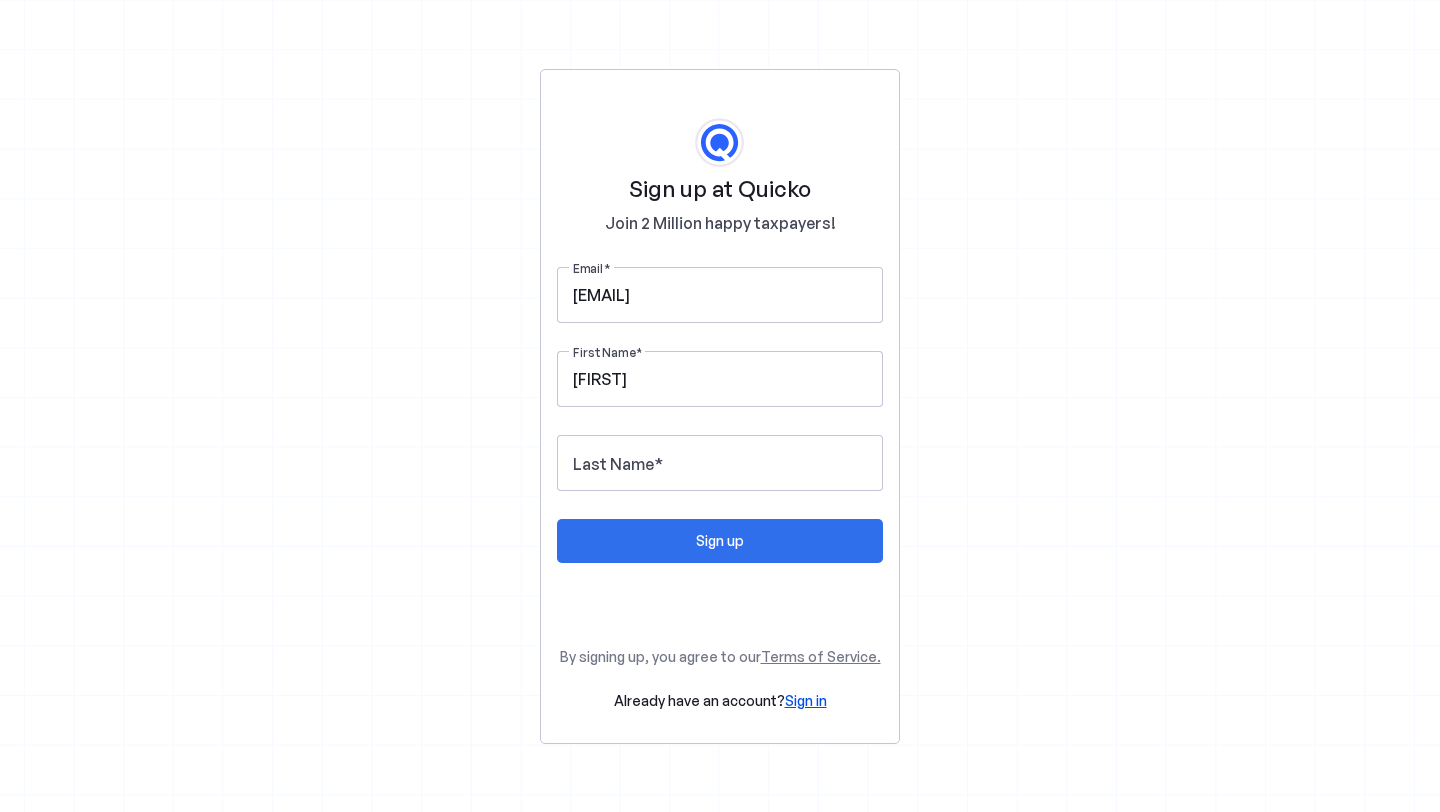 click at bounding box center (720, 541) 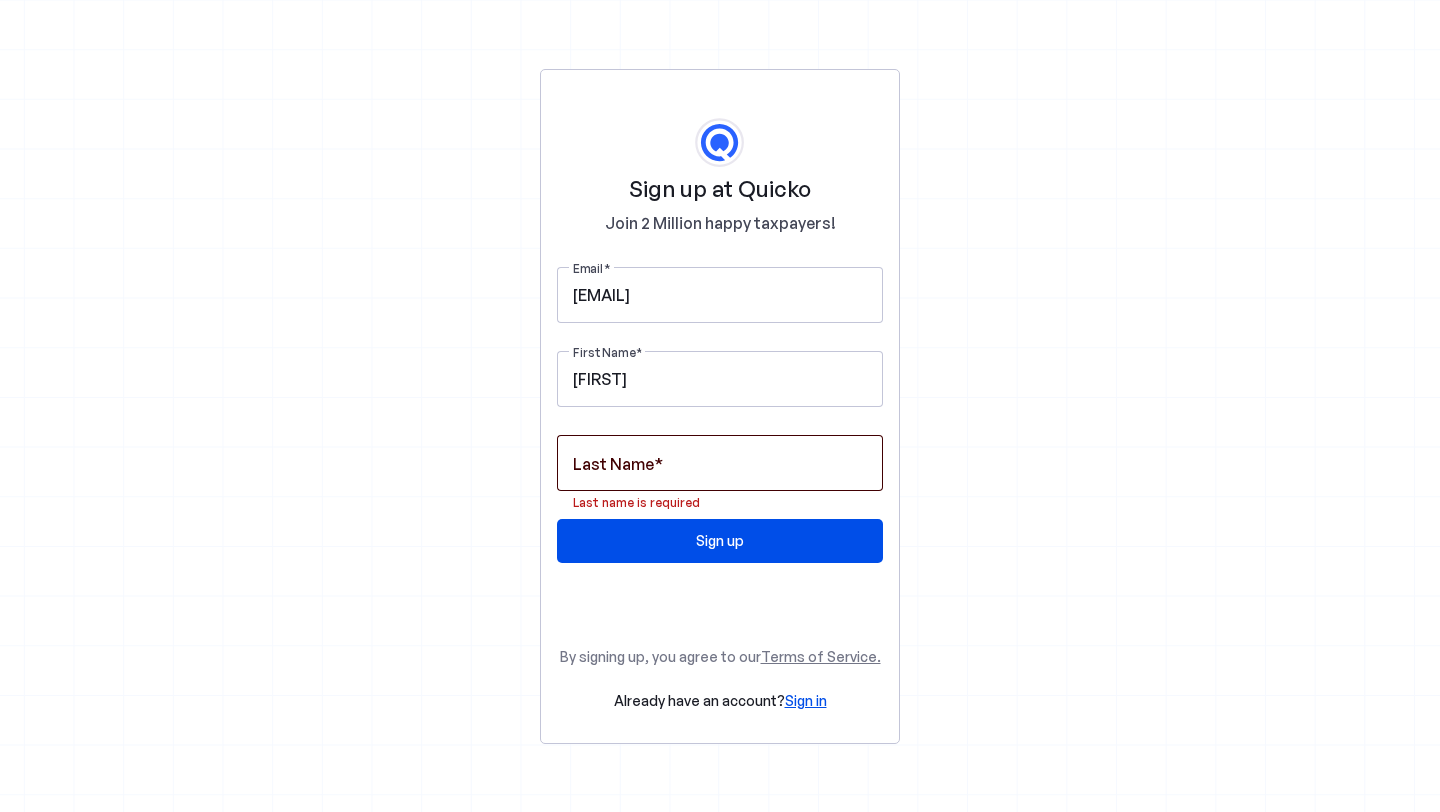 click on "Last Name" at bounding box center (613, 464) 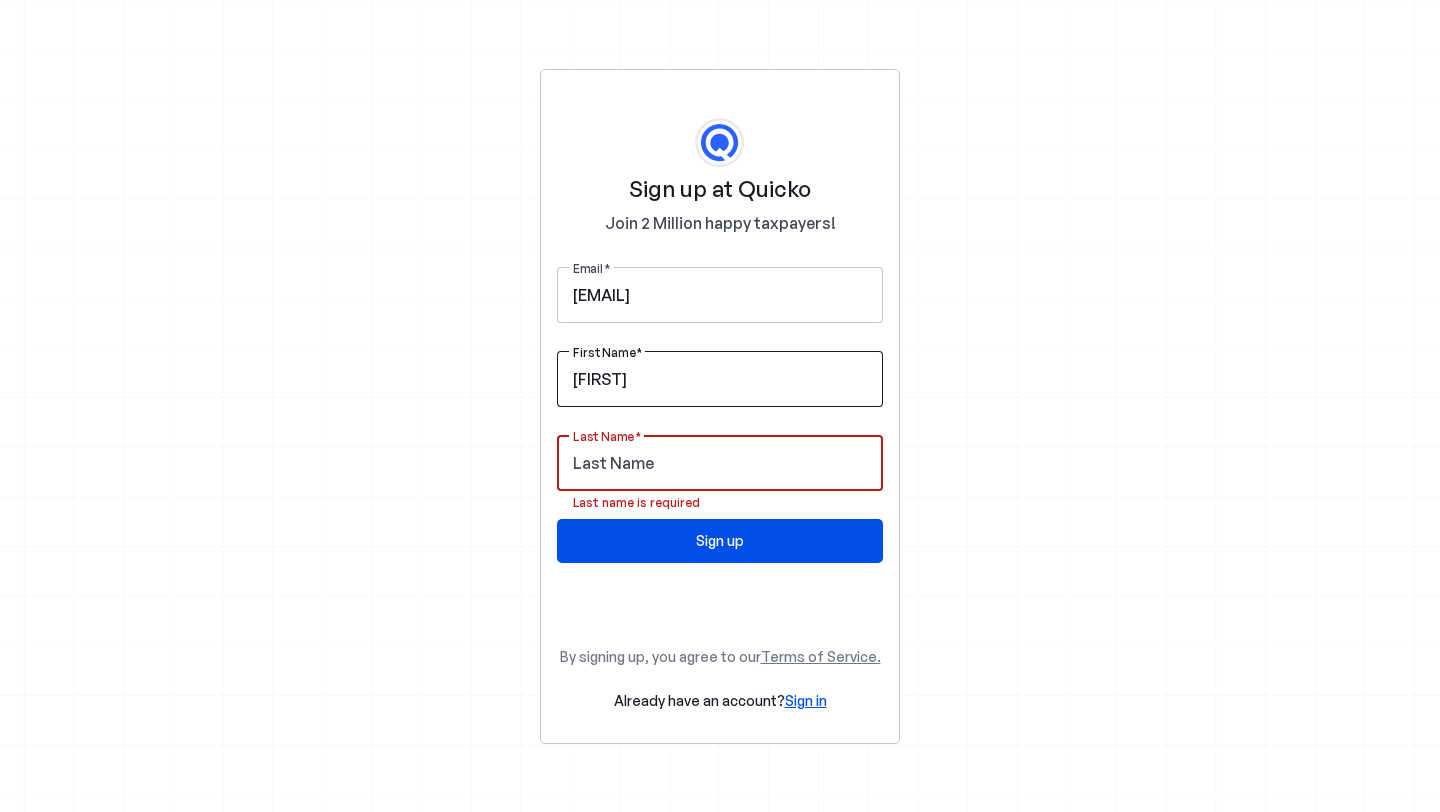 click on "Rajashree" at bounding box center (720, 379) 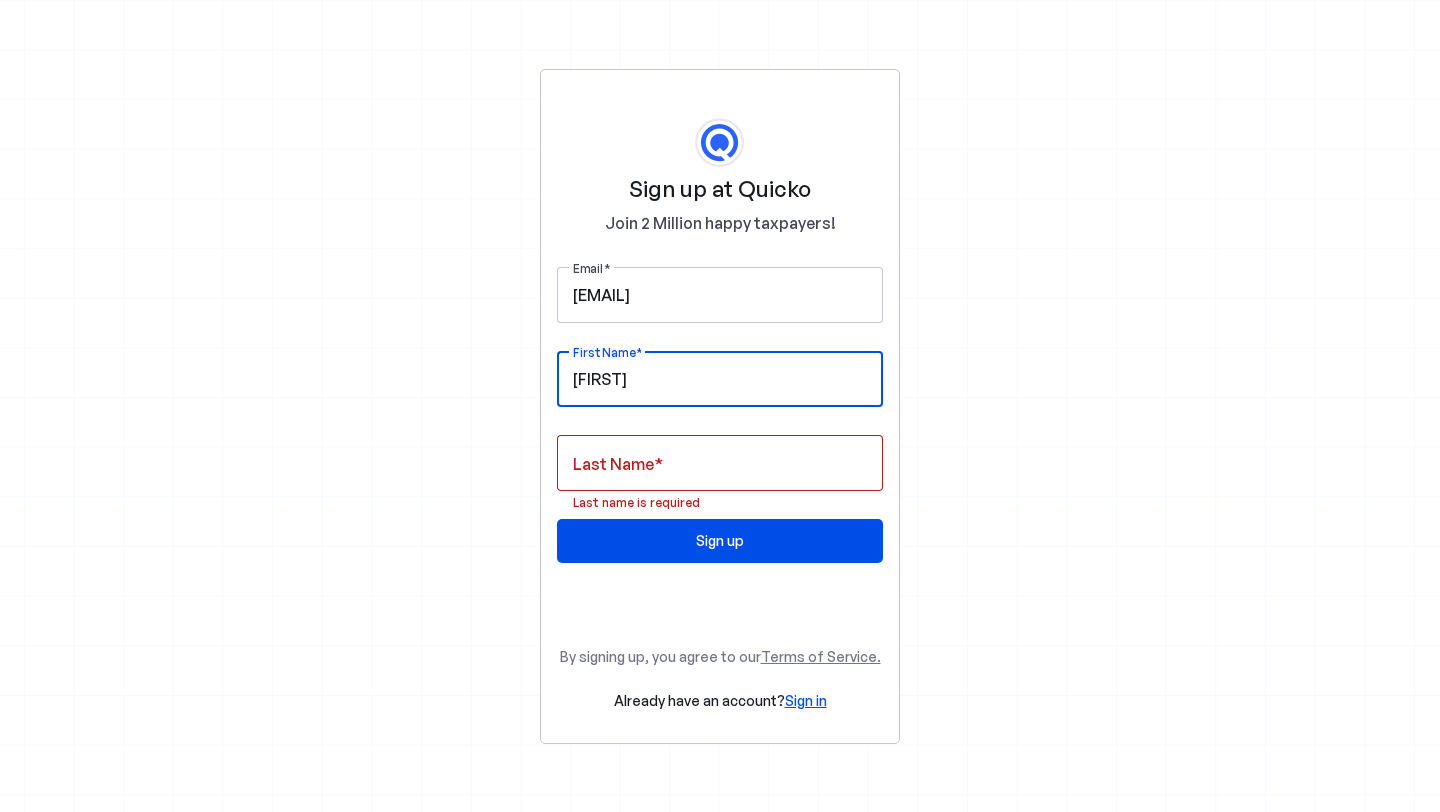 click on "Rajashree" at bounding box center (720, 379) 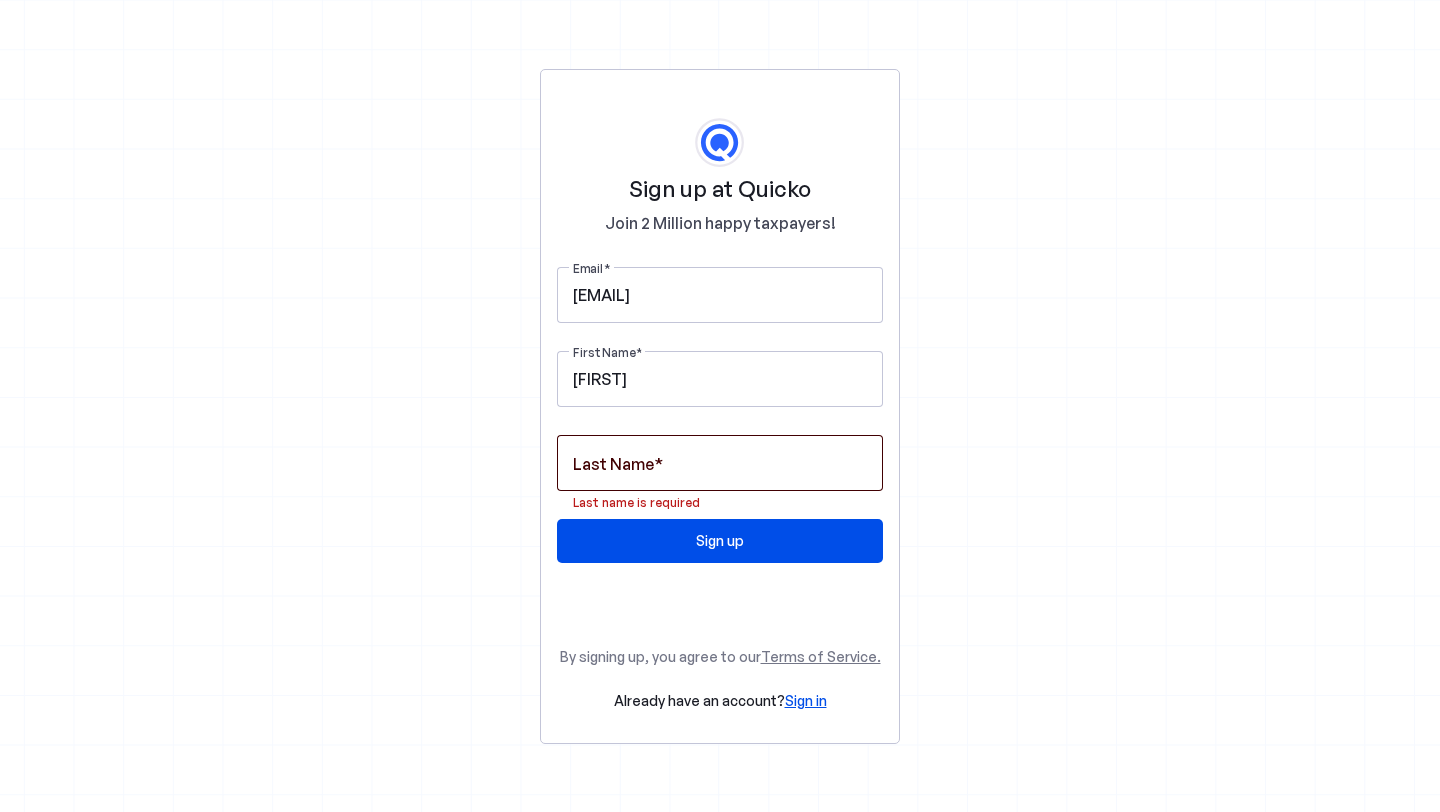 click at bounding box center [720, 463] 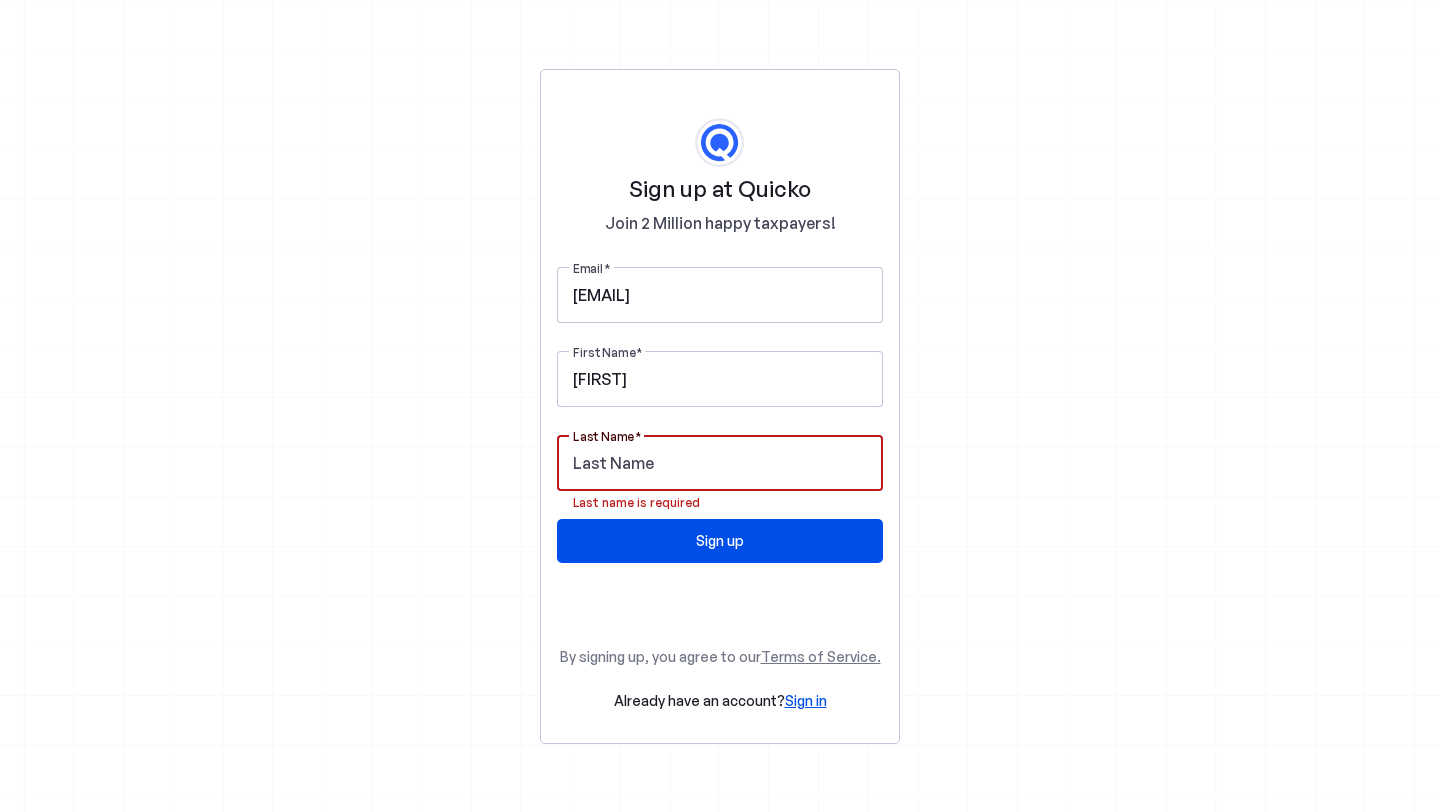 click at bounding box center [720, 463] 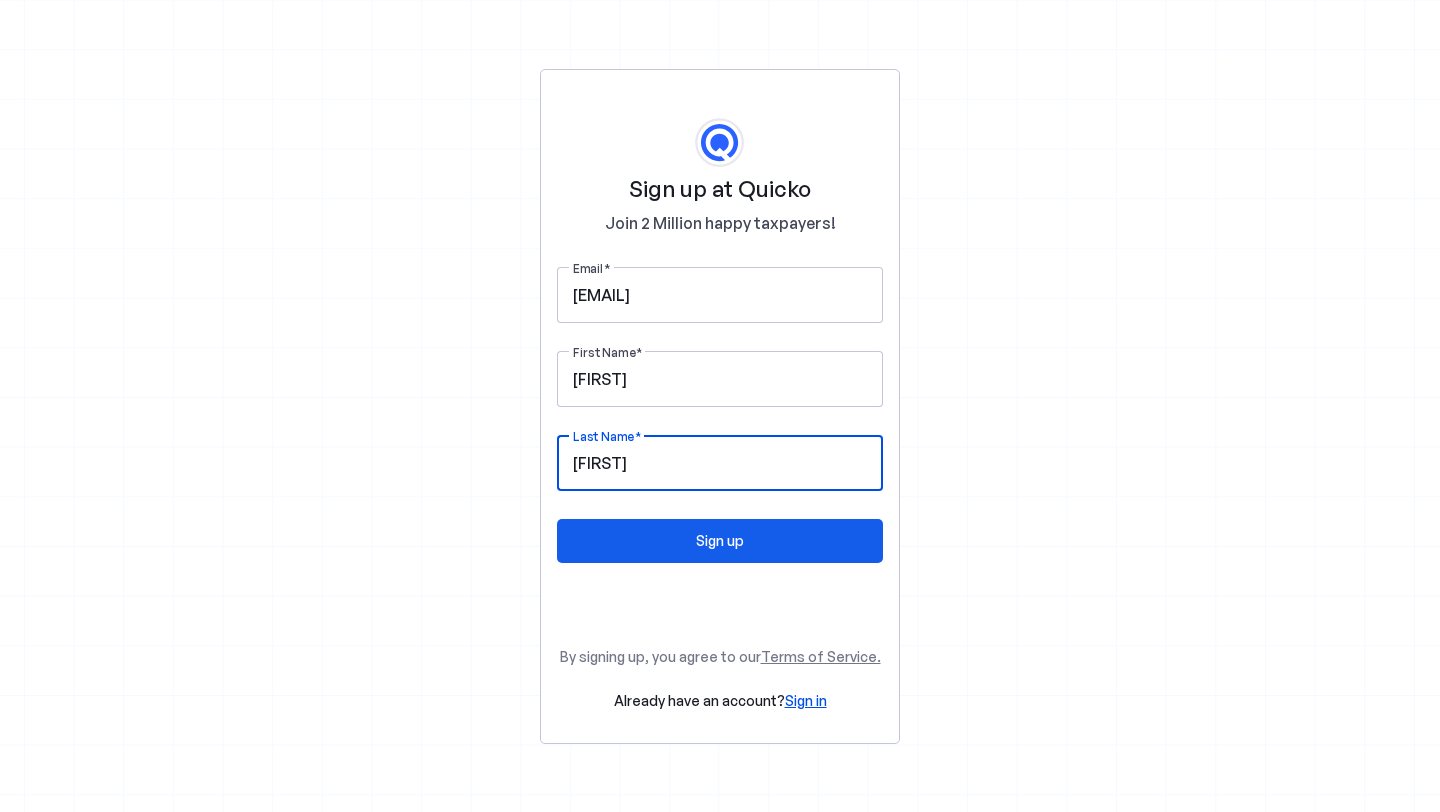 type on "Rajashree" 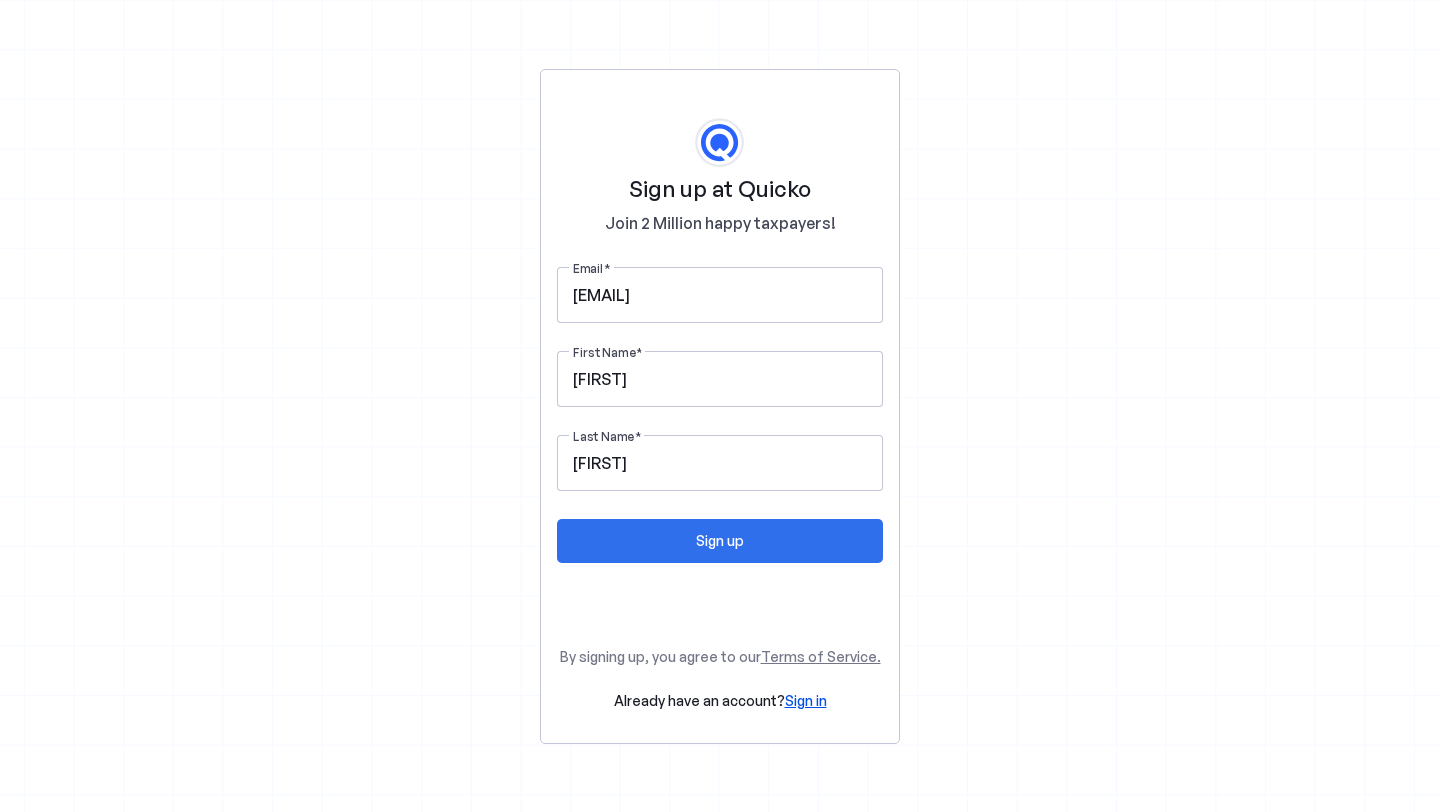 click at bounding box center (720, 541) 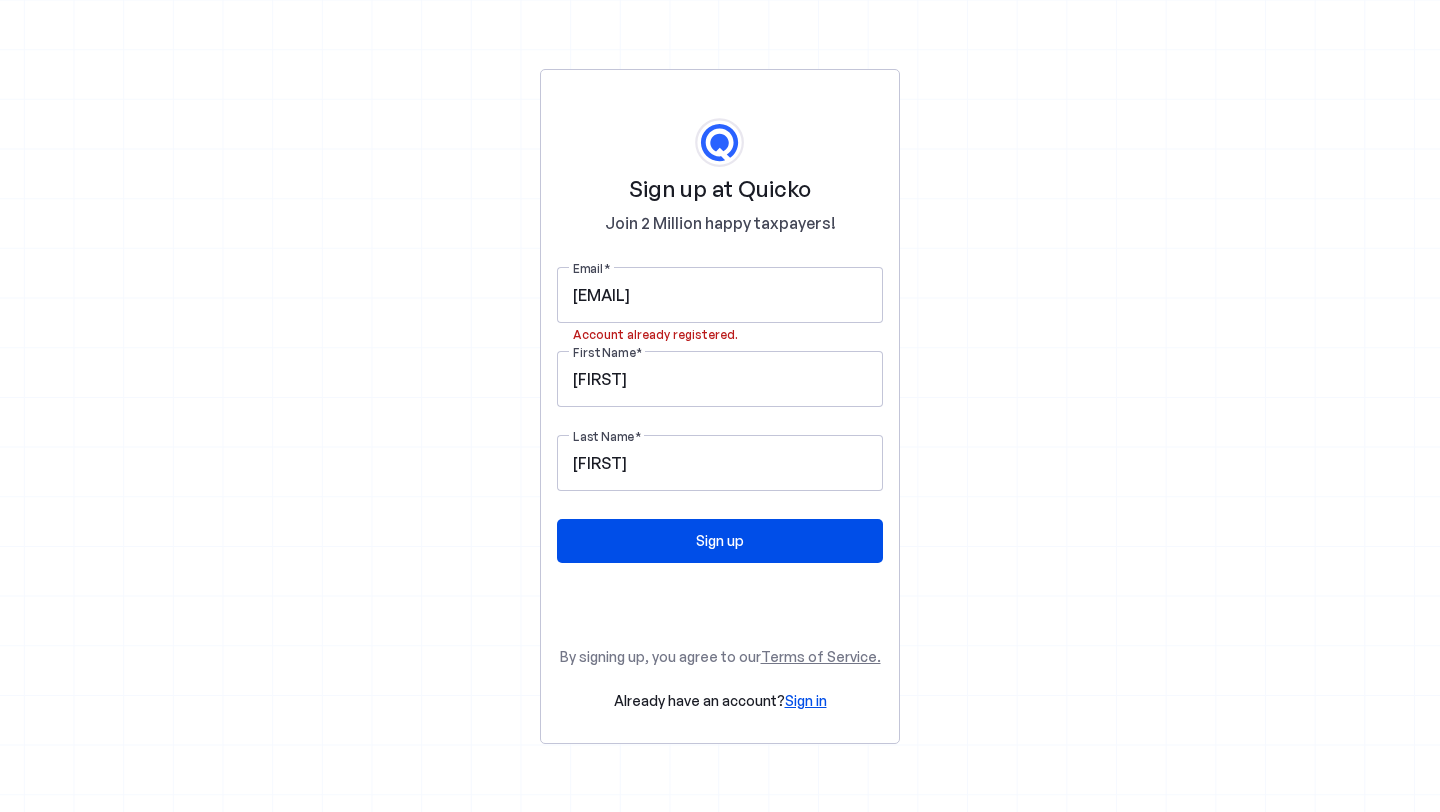 click on "Sign in" at bounding box center [806, 700] 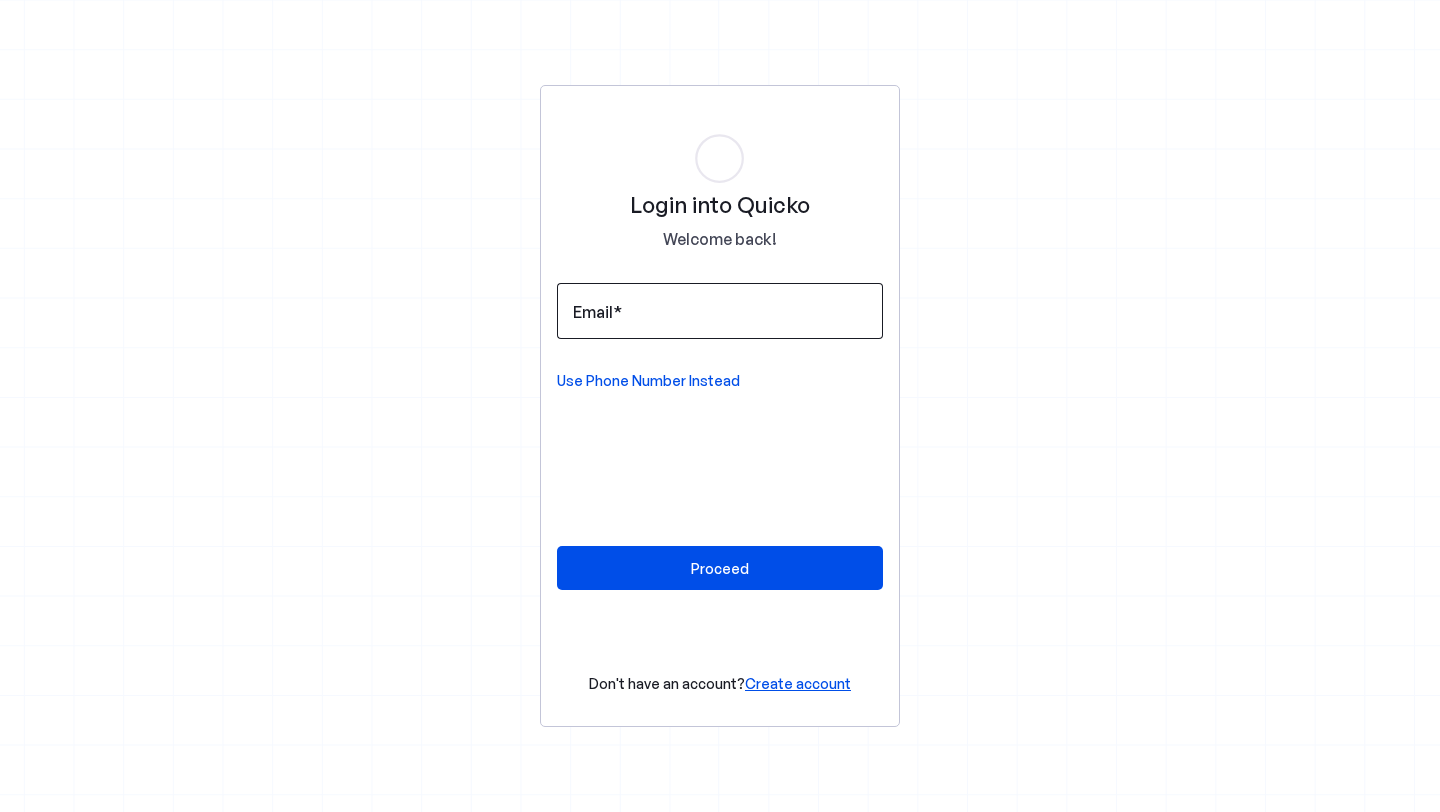 click on "Email" at bounding box center (720, 311) 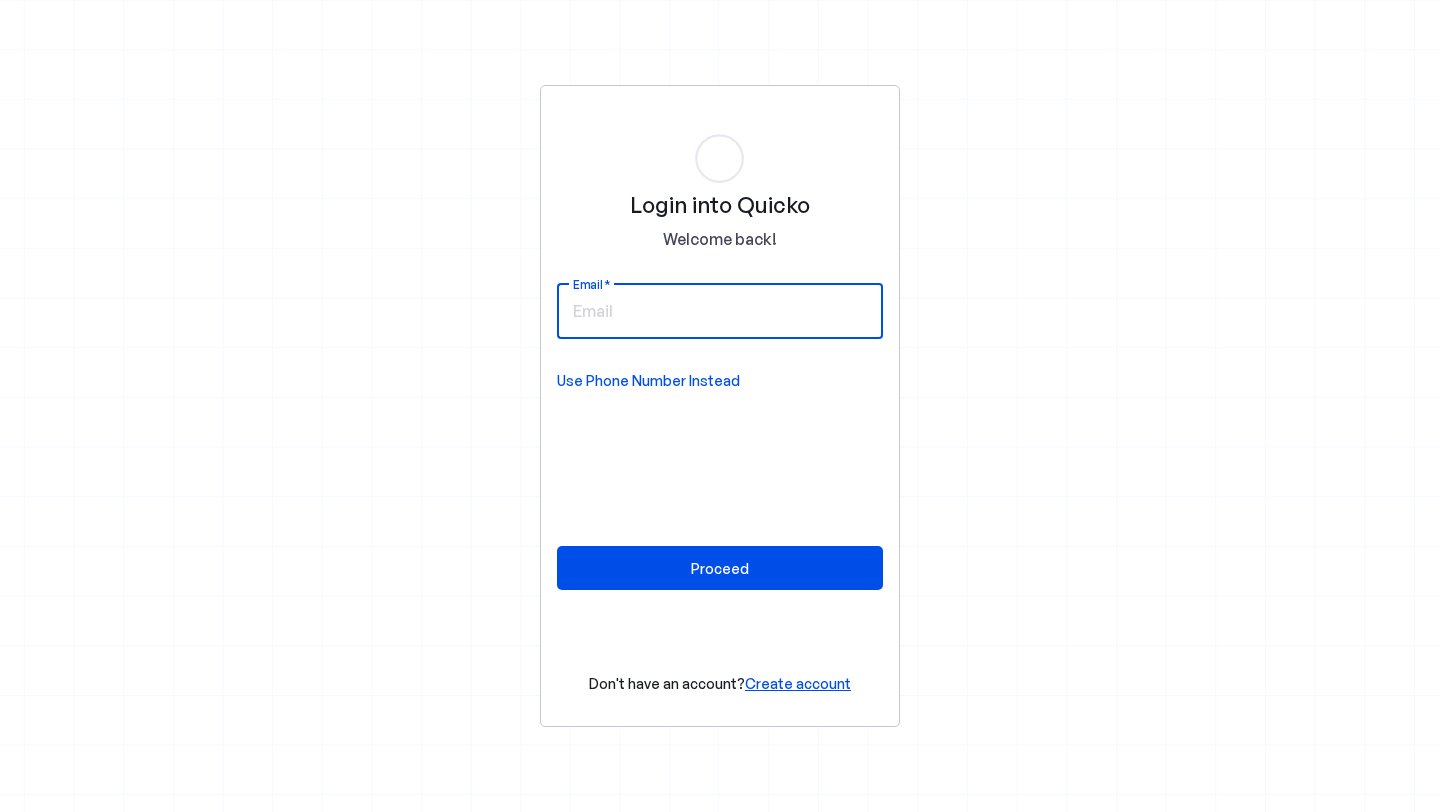 paste on "Rajashree" 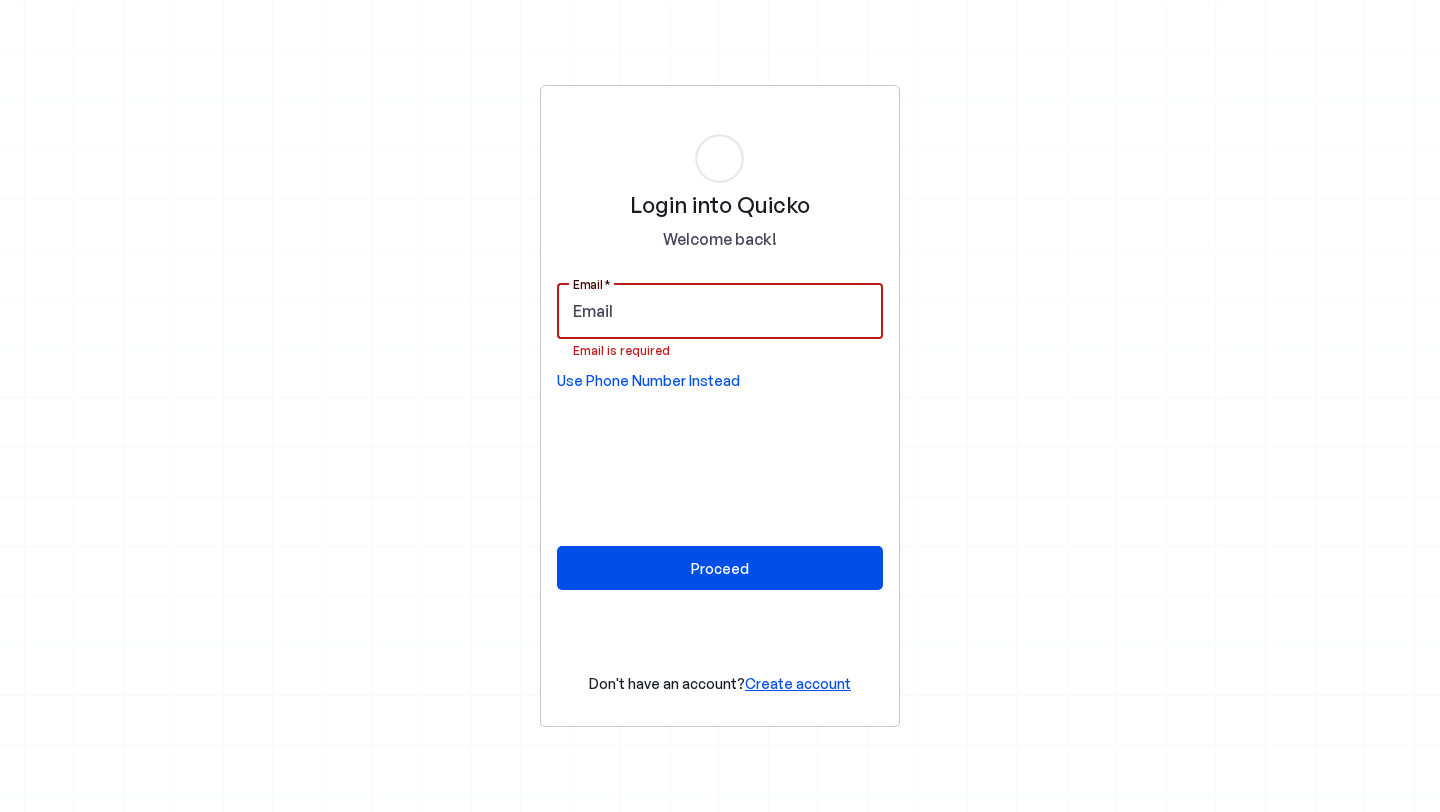 paste on "rajashreechinamalli@gmail.com" 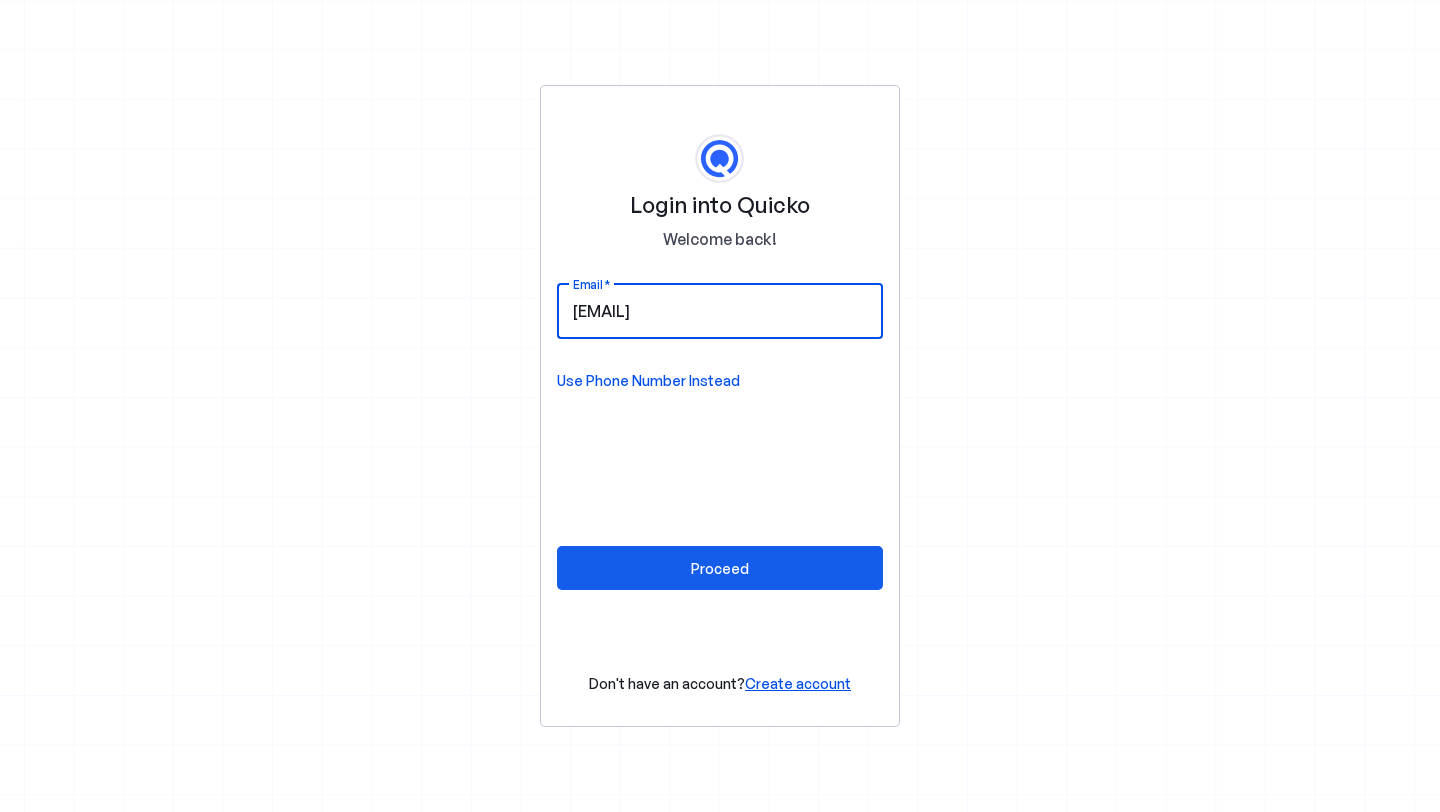type on "rajashreechinamalli@gmail.com" 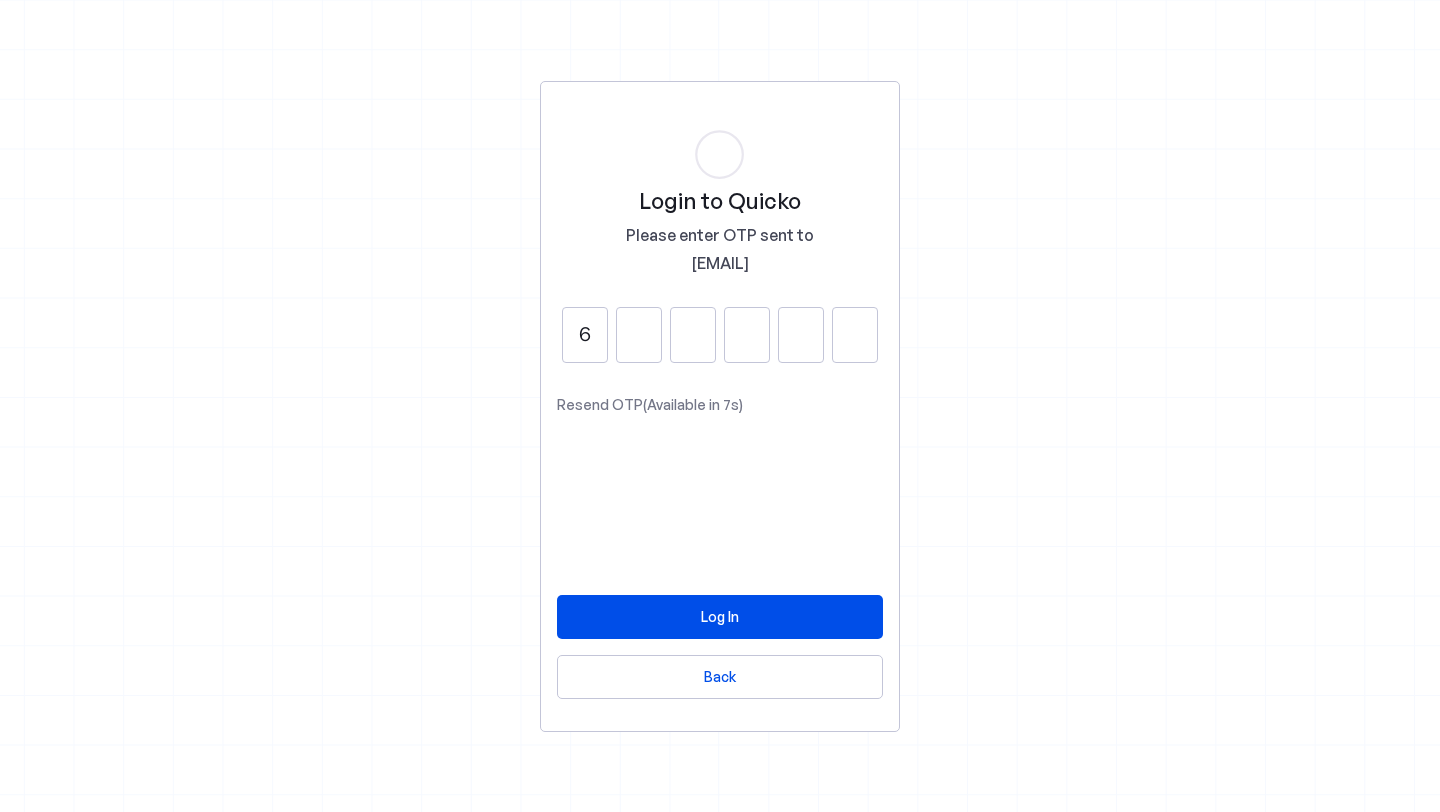 type on "6" 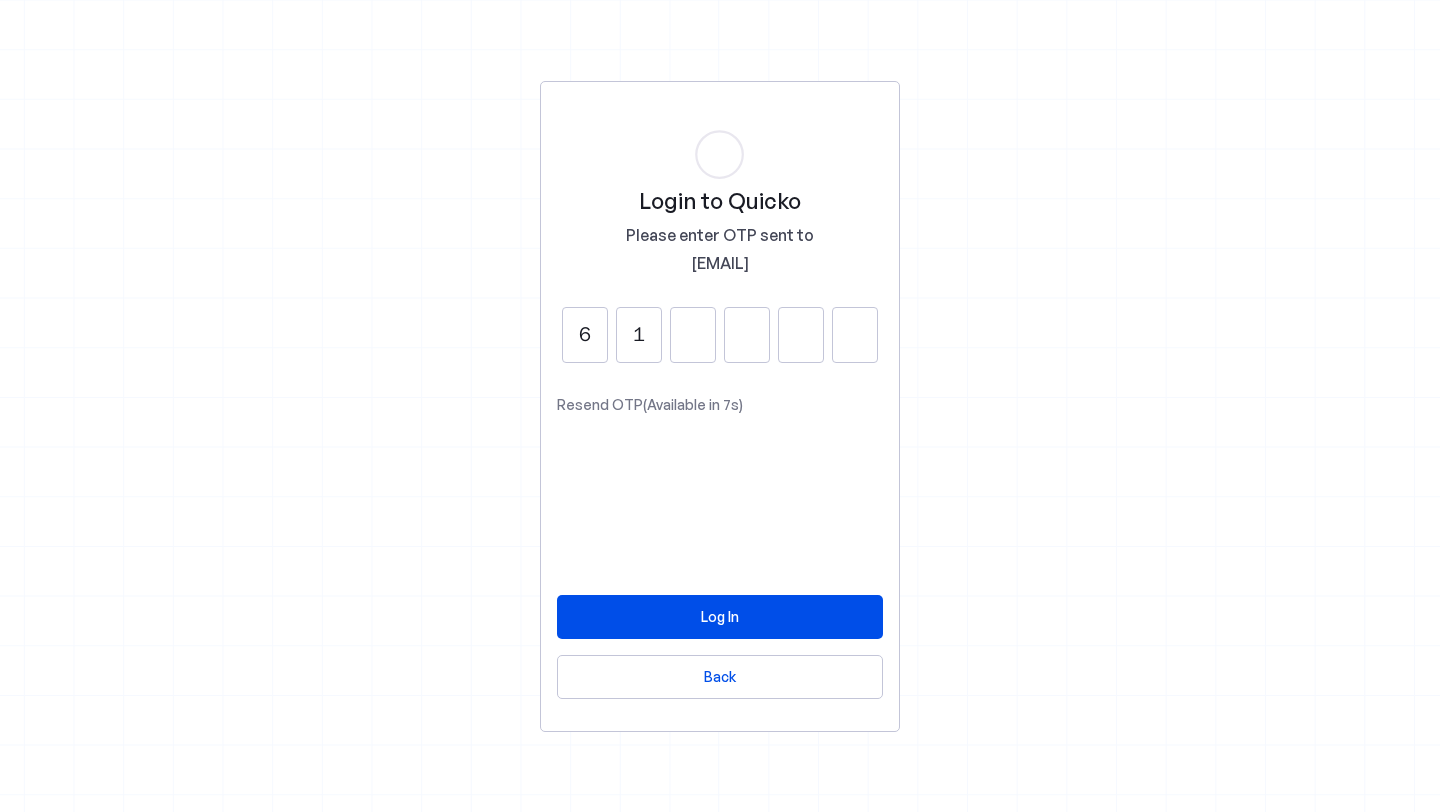 type on "1" 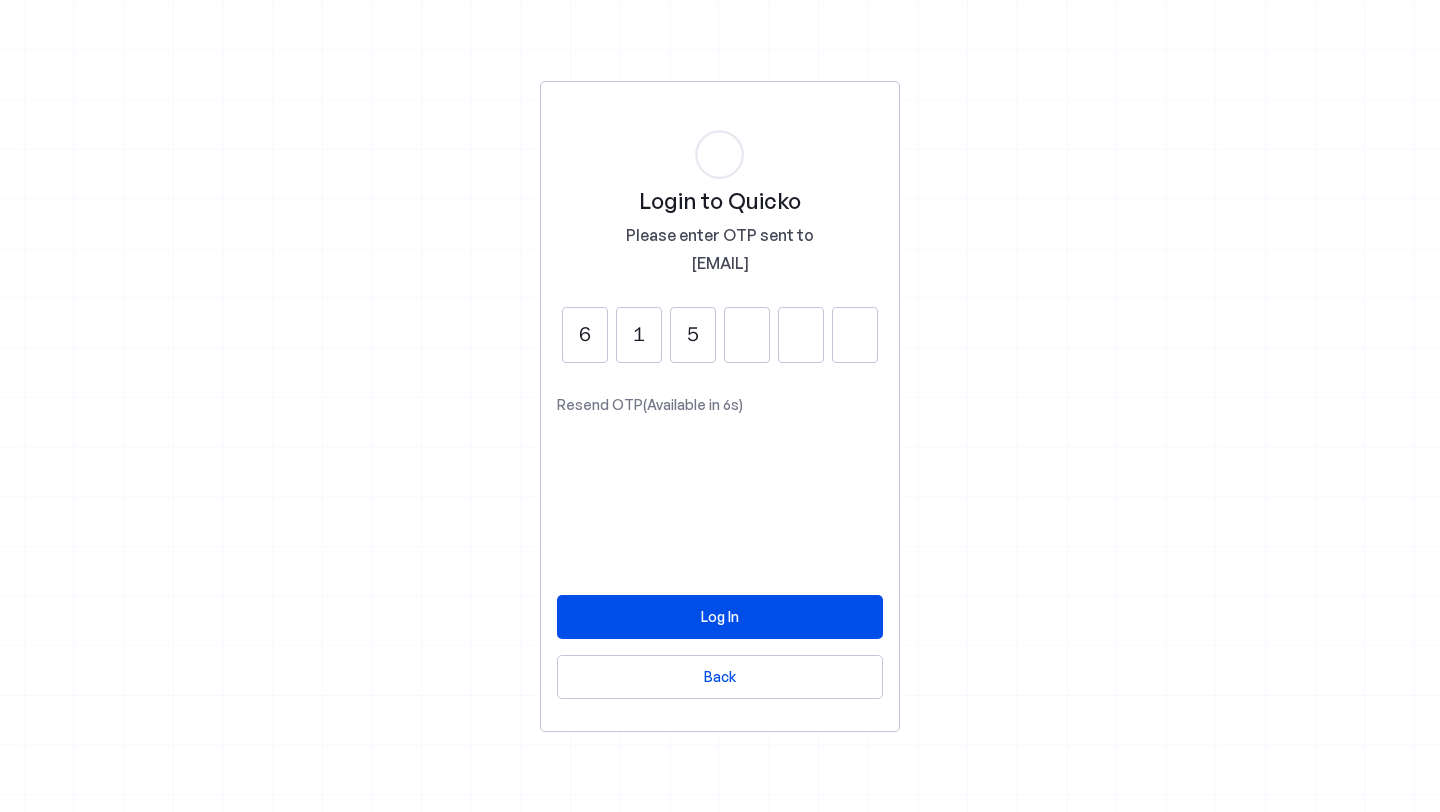 type on "5" 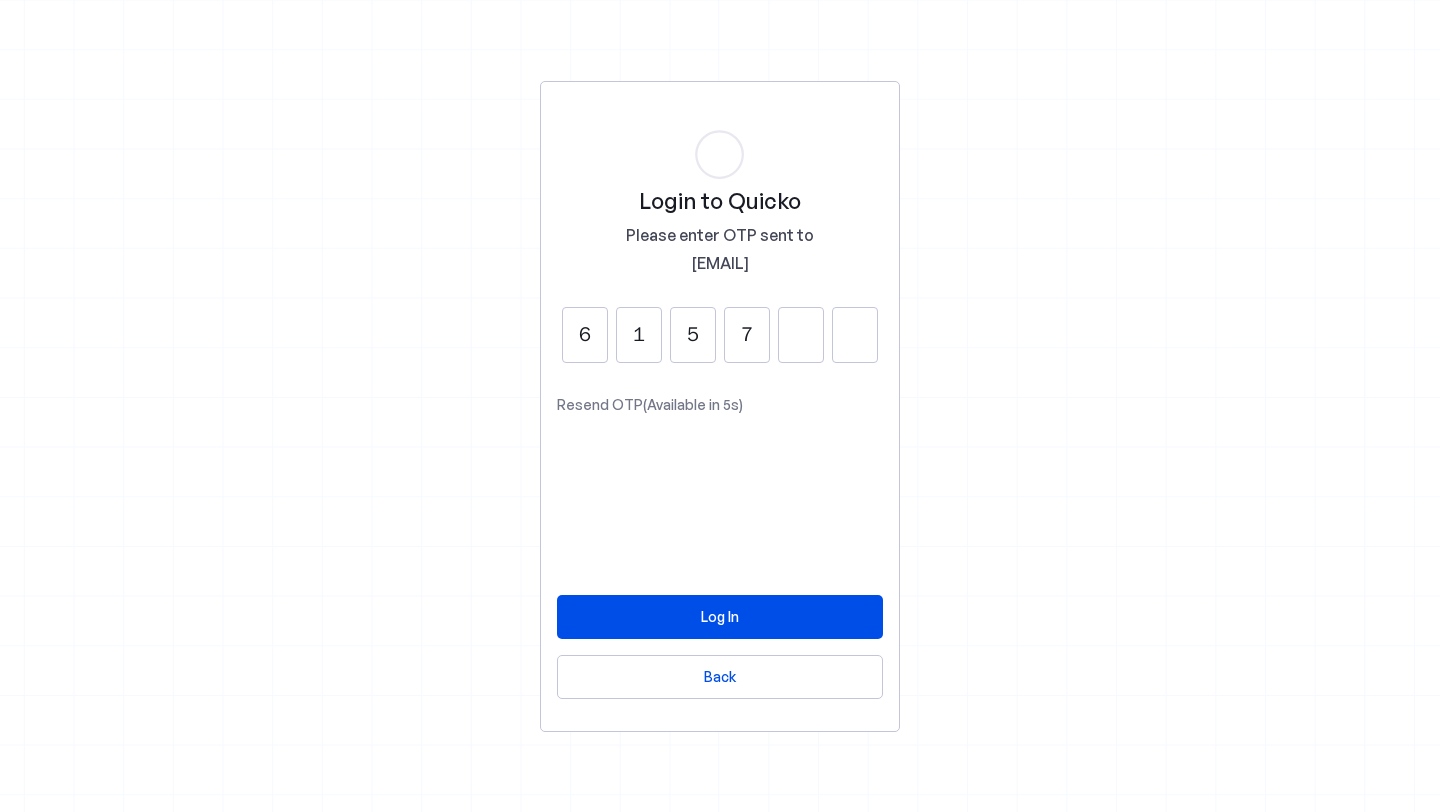 type on "7" 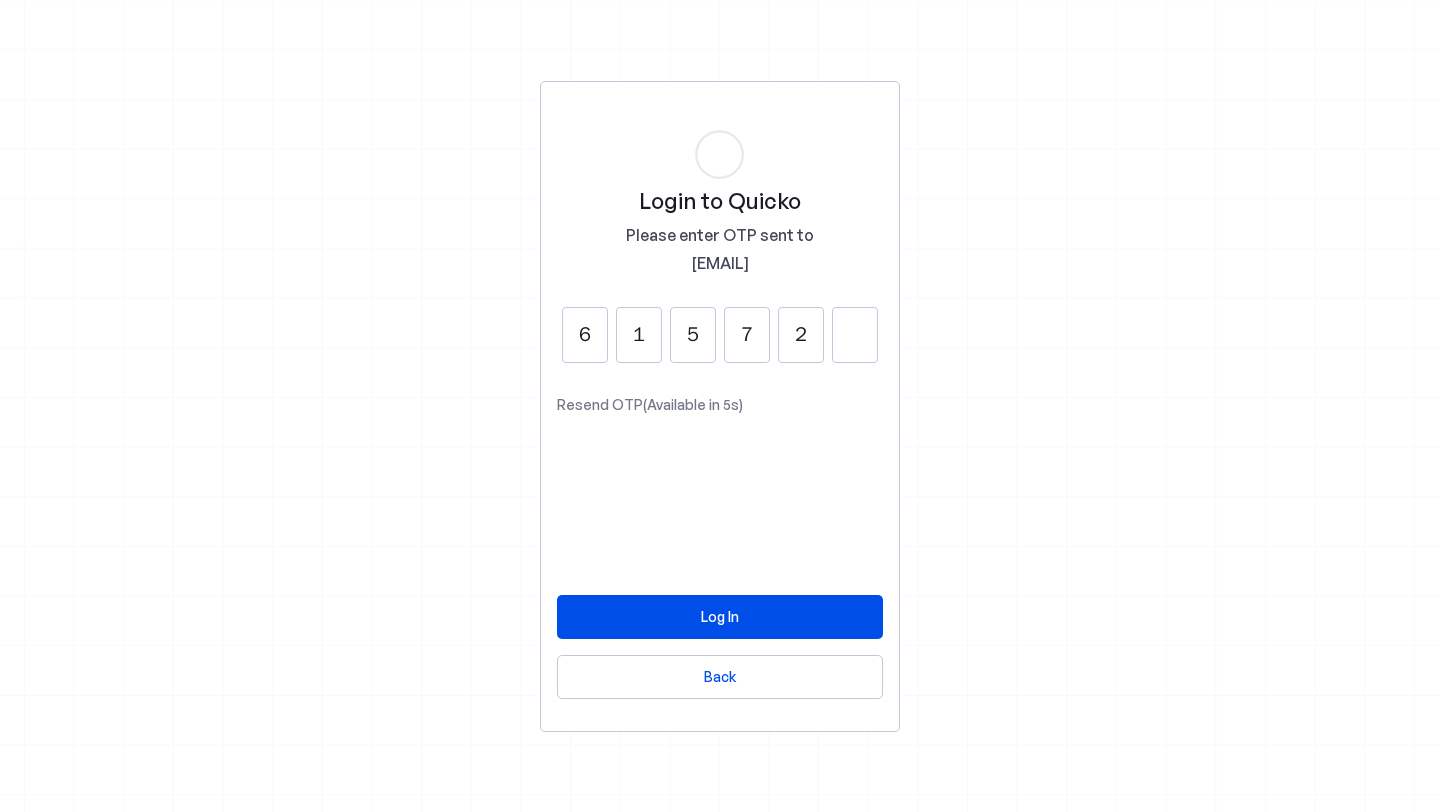 type on "2" 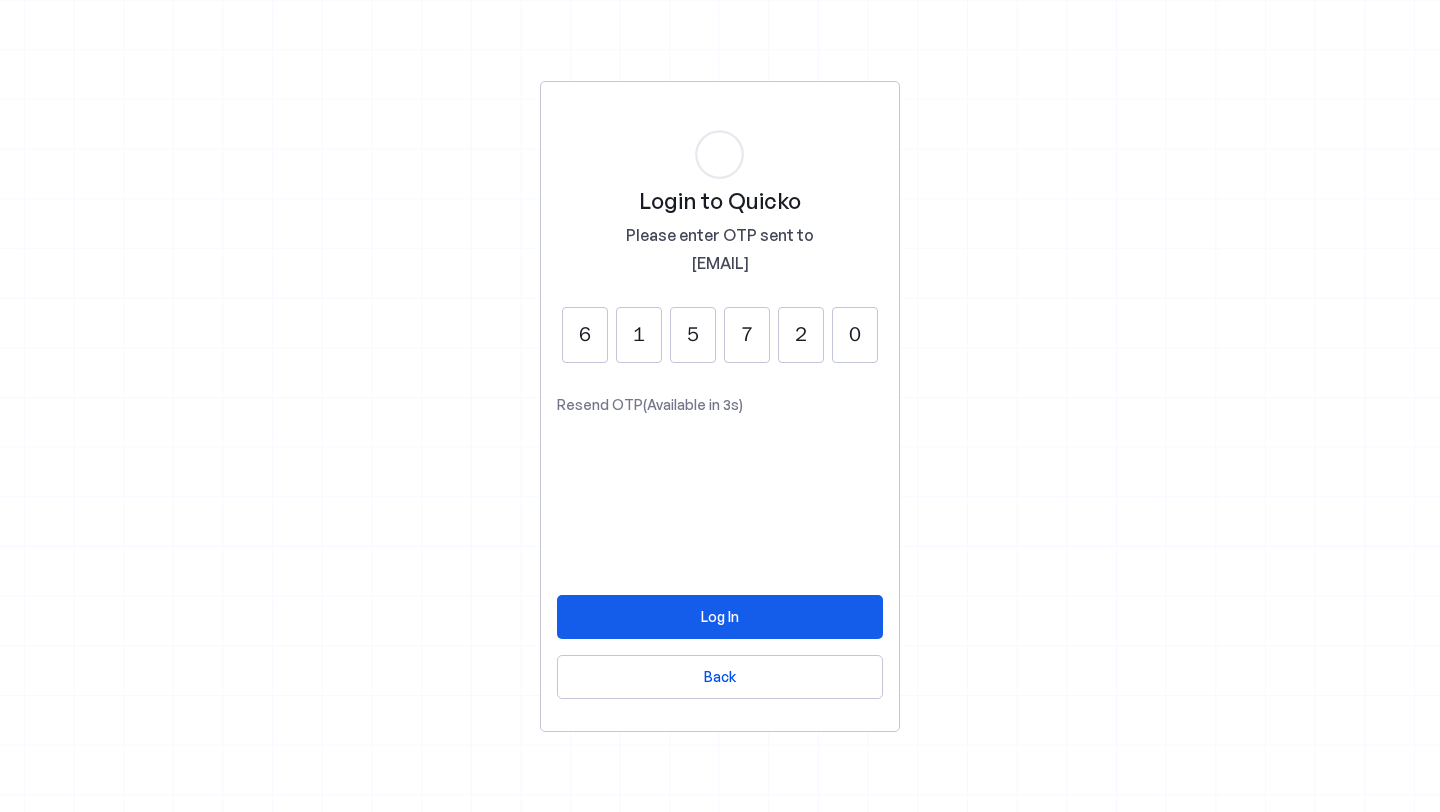 type on "0" 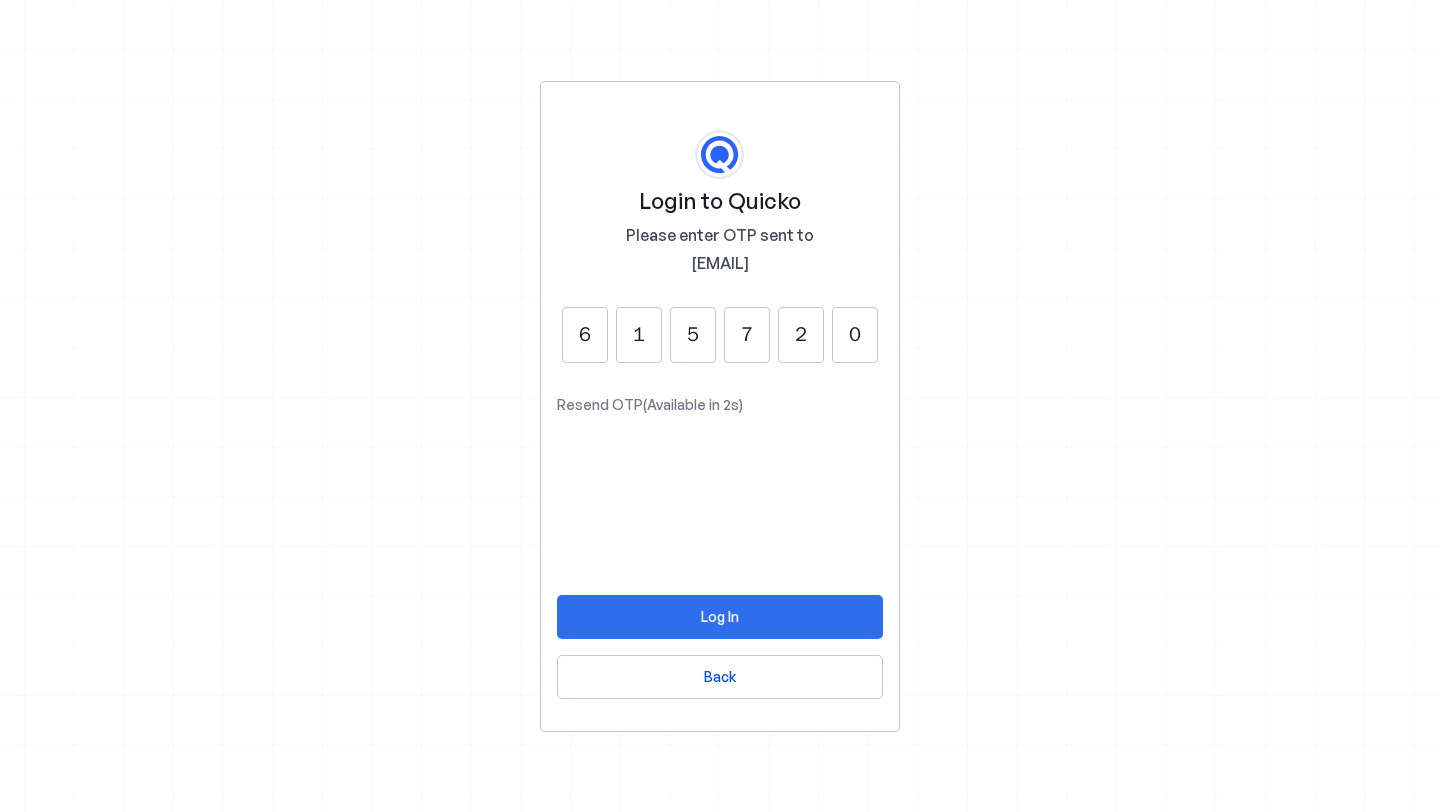 click on "Log In" at bounding box center [720, 616] 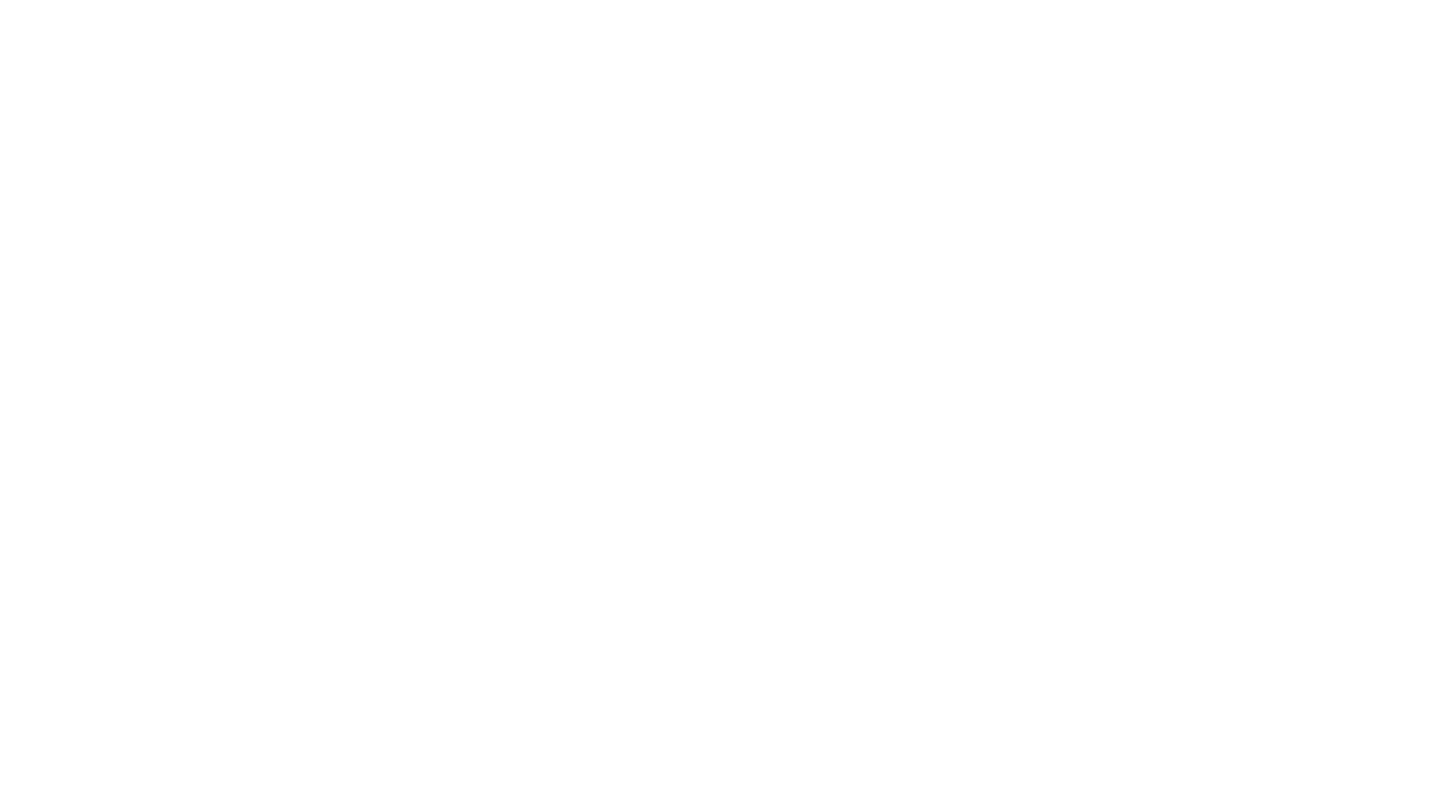 scroll, scrollTop: 0, scrollLeft: 0, axis: both 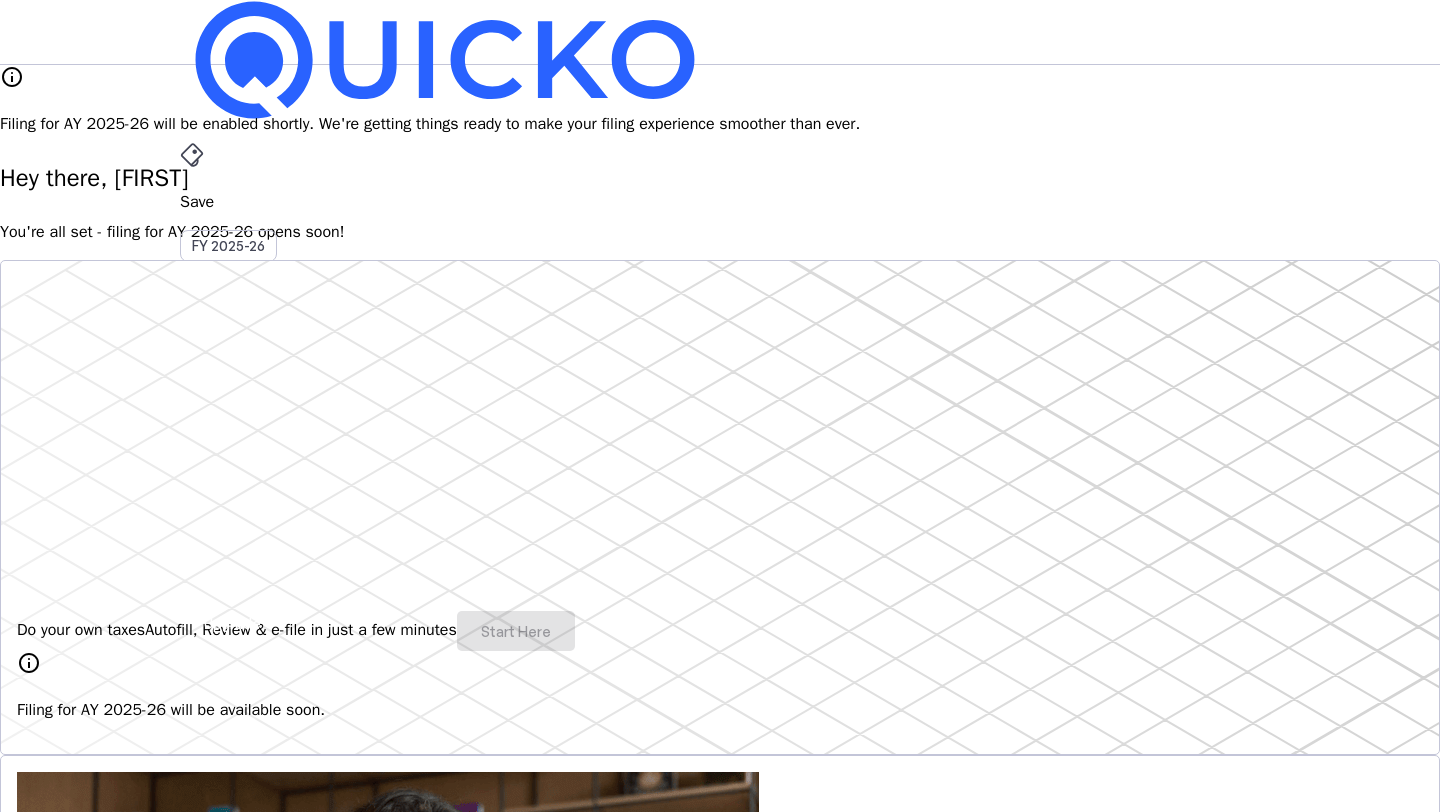 click on "Save FY 2025-26 Pay File AY 2025-26 More arrow_drop_down R Upgrade" at bounding box center [720, 32] 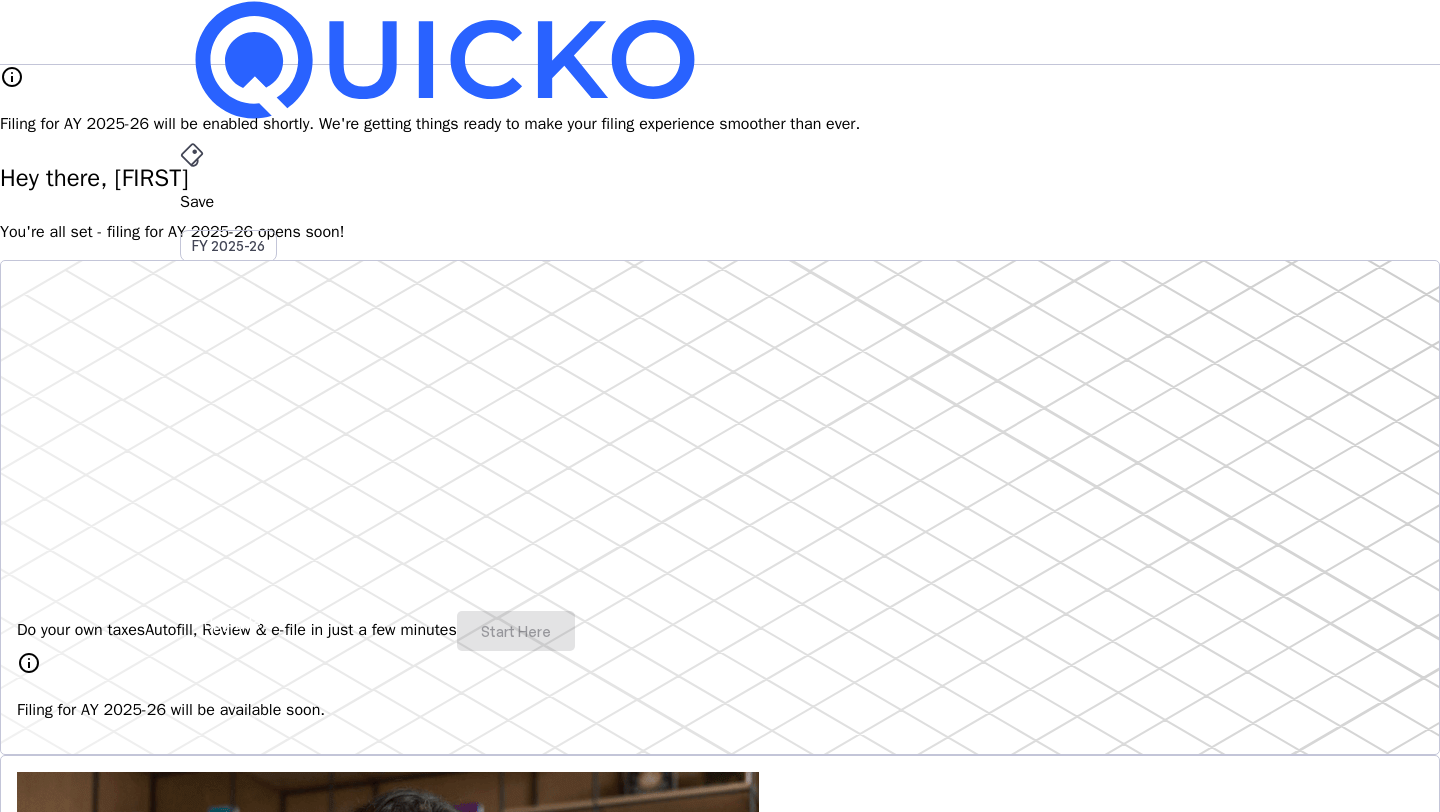 click on "AY 2025-26" at bounding box center (229, 452) 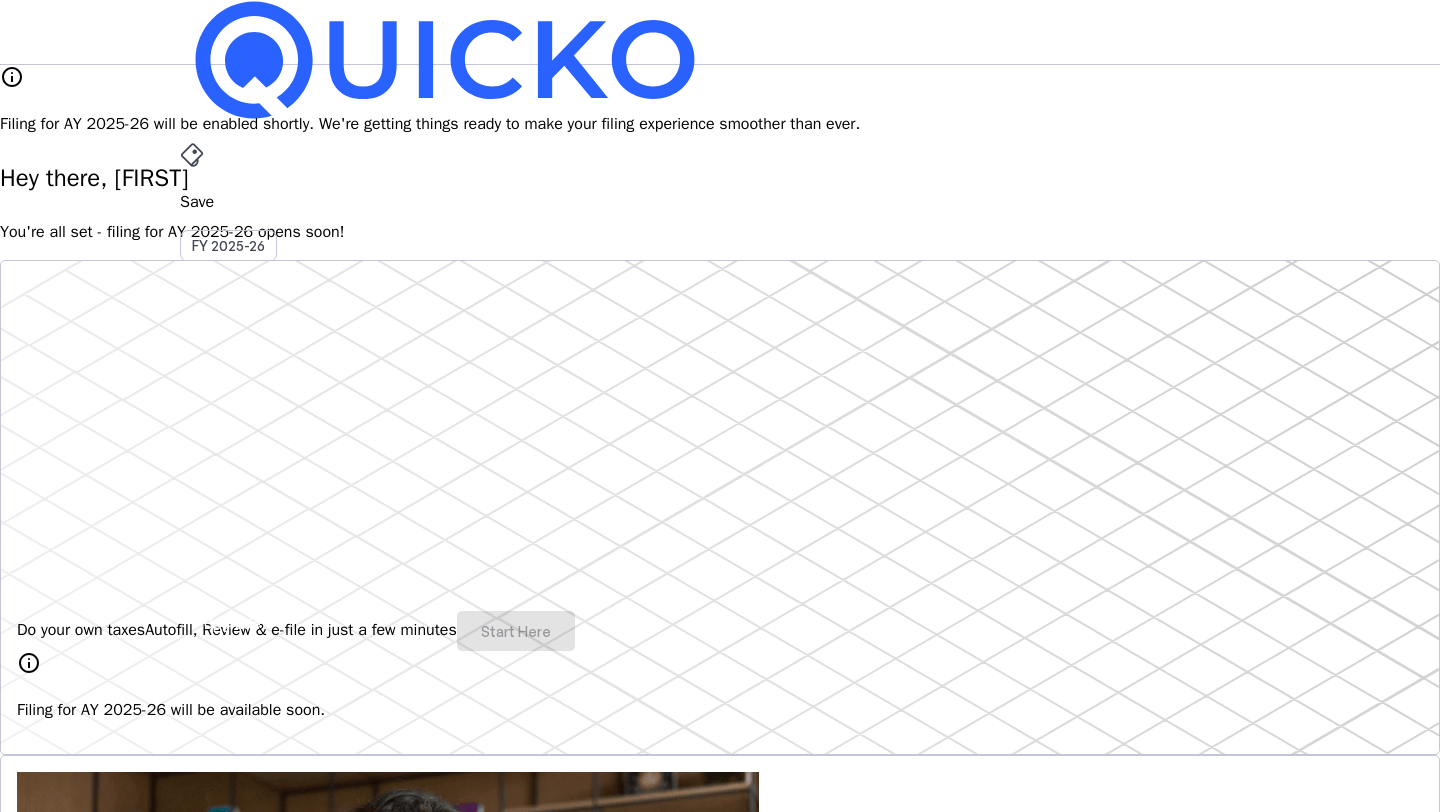 click on "Upgrade" at bounding box center (232, 623) 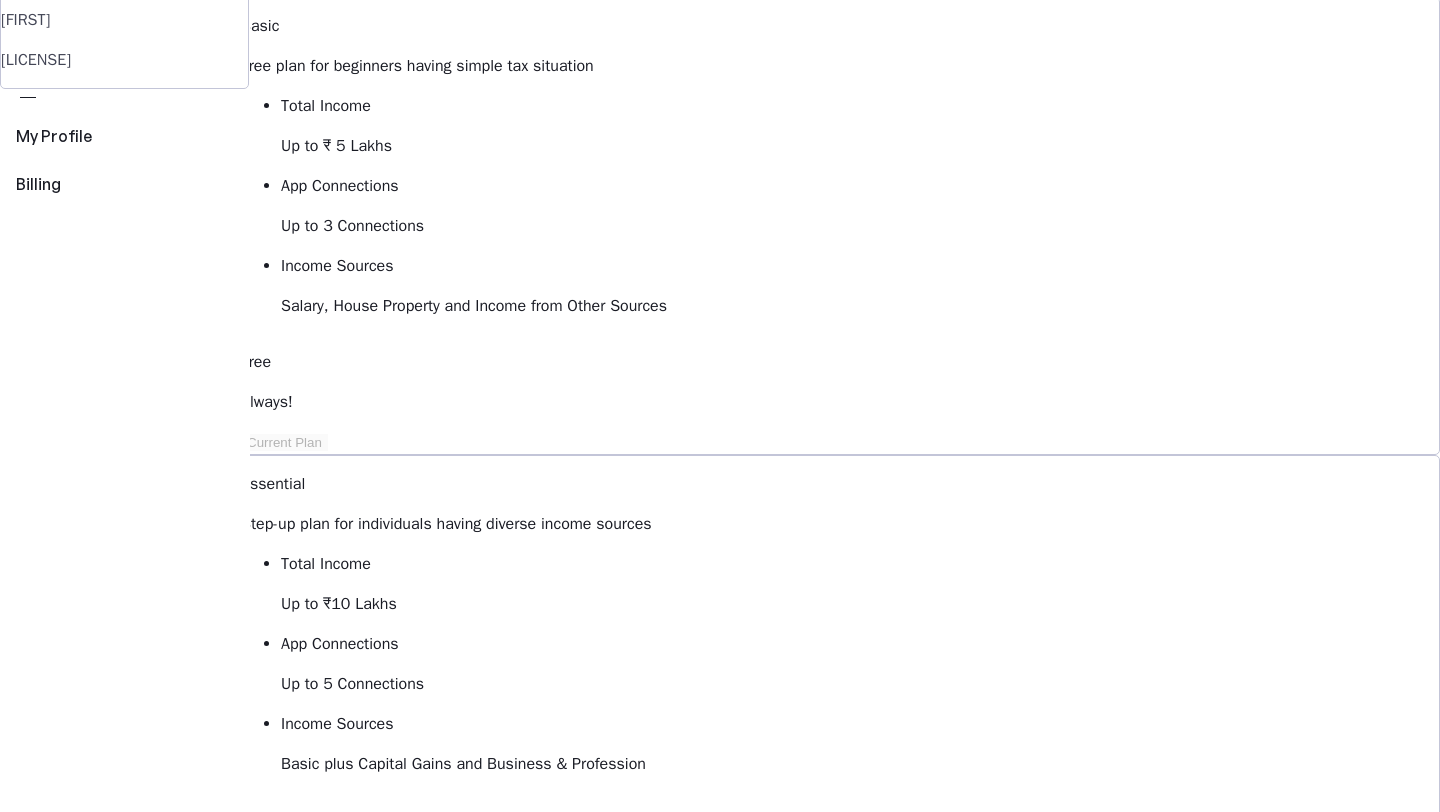 scroll, scrollTop: 168, scrollLeft: 0, axis: vertical 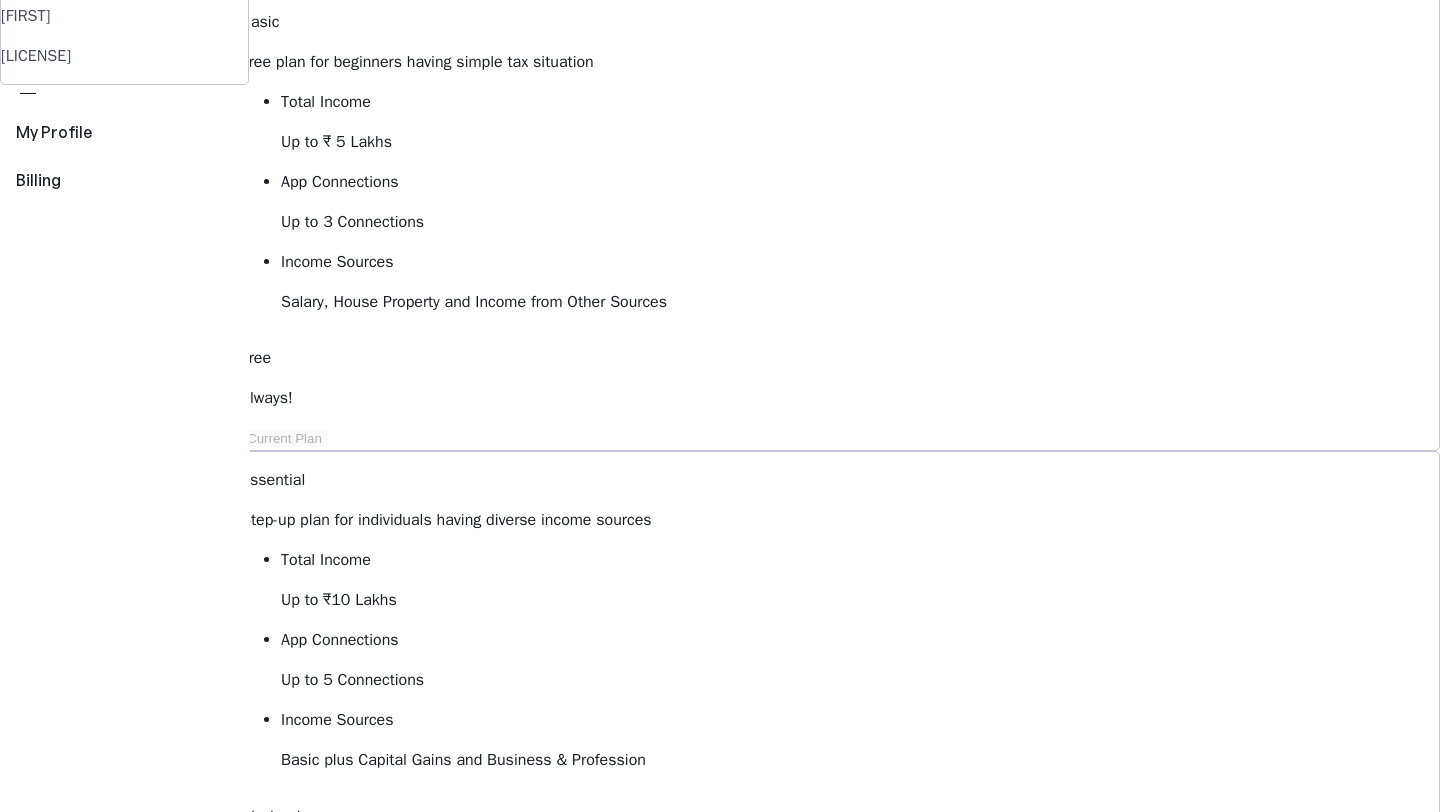 click on "Billing Manage your subscription, invoices & more Basic Free plan for beginners having simple tax situation  Total Income Up to ₹ 5 Lakhs App Connections Up to 3 Connections Income Sources Salary, House Property and Income from Other Sources Free Always! Current Plan Essential Step-up plan for individuals having diverse income sources  Total Income Up to ₹10 Lakhs App Connections Up to 5 Connections Income Sources Basic plus Capital Gains and Business & Profession Starts at ₹ 149 per month, billed annually Upgrade to Essential Elite Best Value! All-inclusive plan for individuals having hight net worth Total Income Unlimited App Connections Unlimited Income Sources All Income Sources including Foreign Income  Starts at  ₹ 199  per month, billed annually  Upgrade to Elite  View Comparison keyboard_arrow_down Billings history Access & download all your bills here chevron_right FAQs  What is the validity of the plan?  expand_more  Will my subscription auto renew?  expand_more expand_more expand_more" at bounding box center [840, 1005] 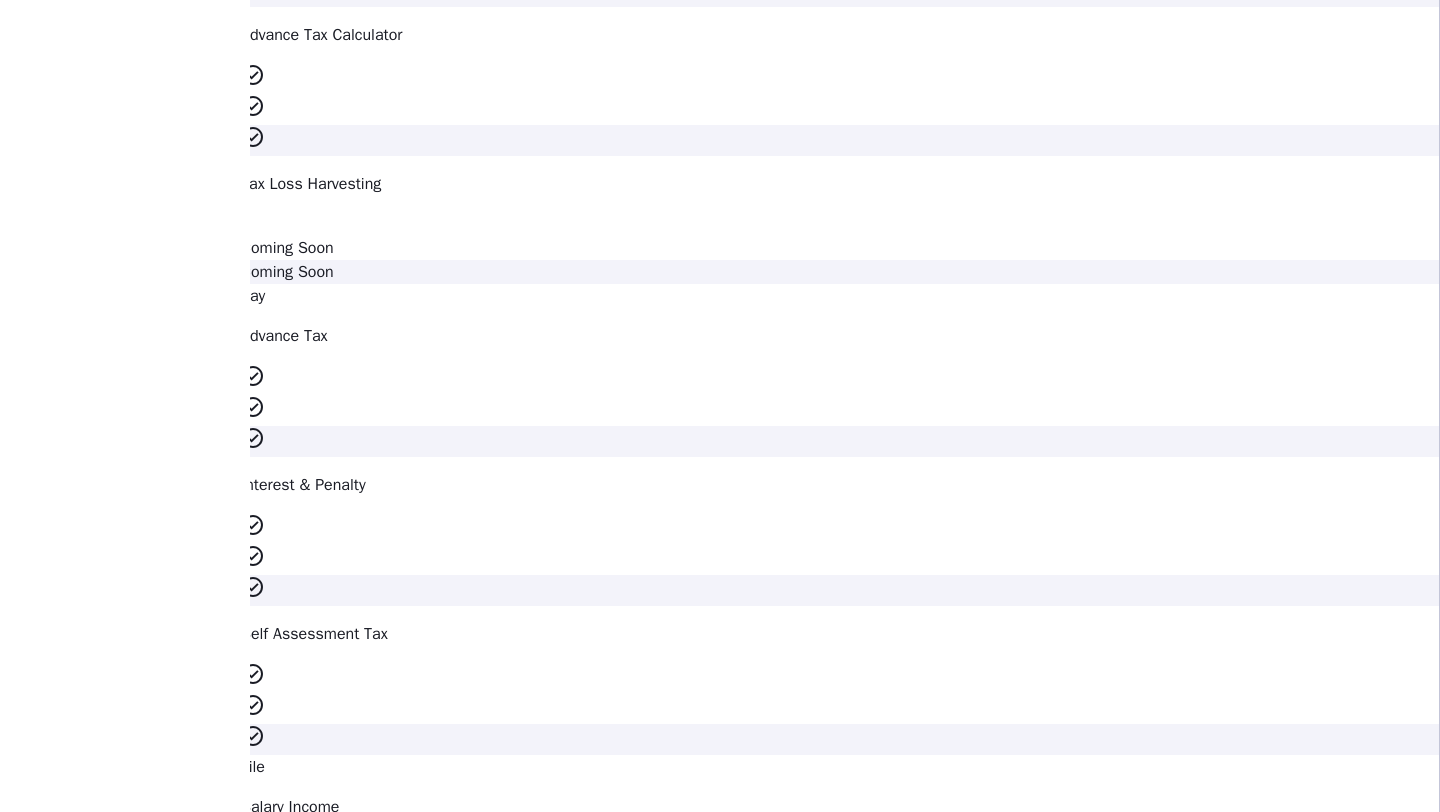scroll, scrollTop: 2270, scrollLeft: 0, axis: vertical 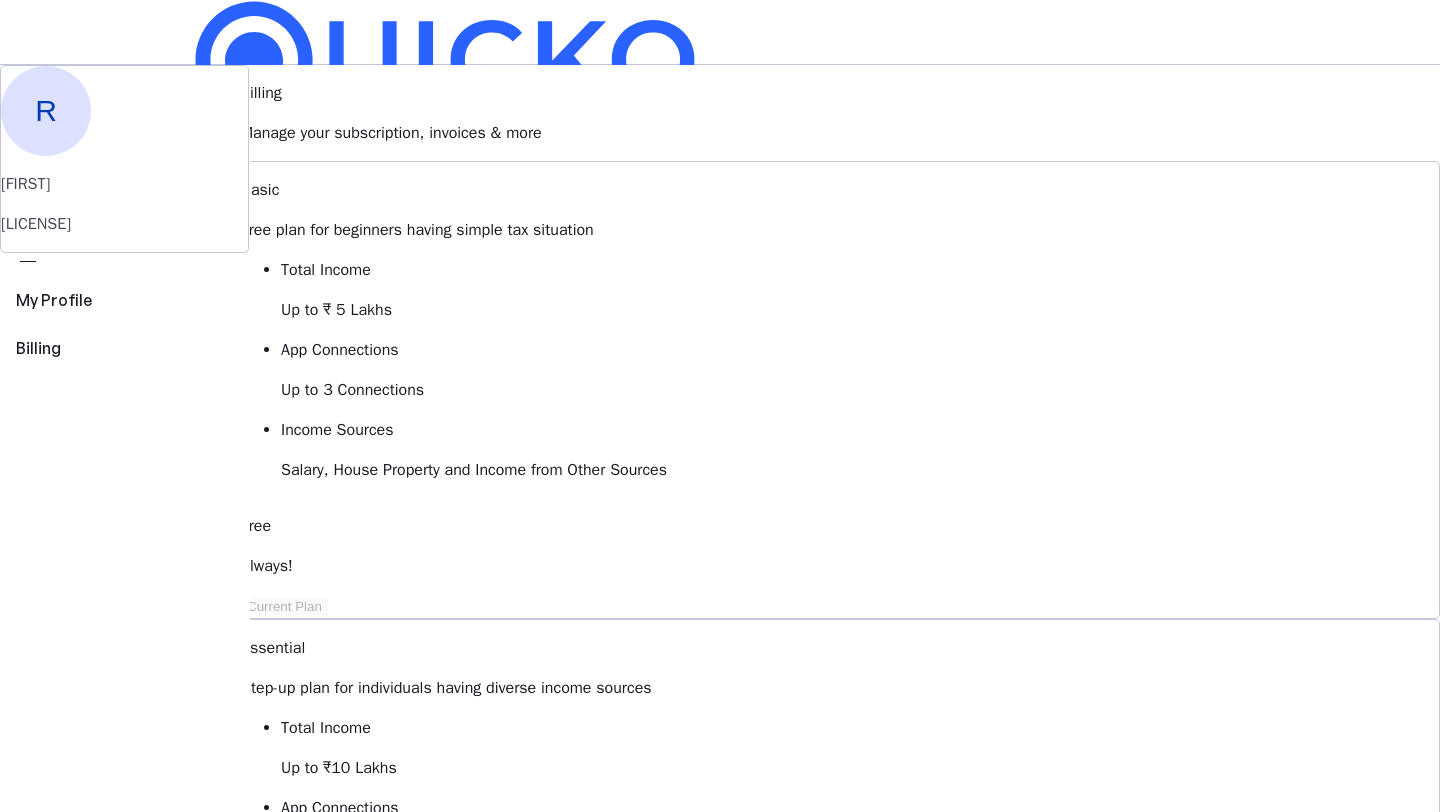 click at bounding box center [445, 60] 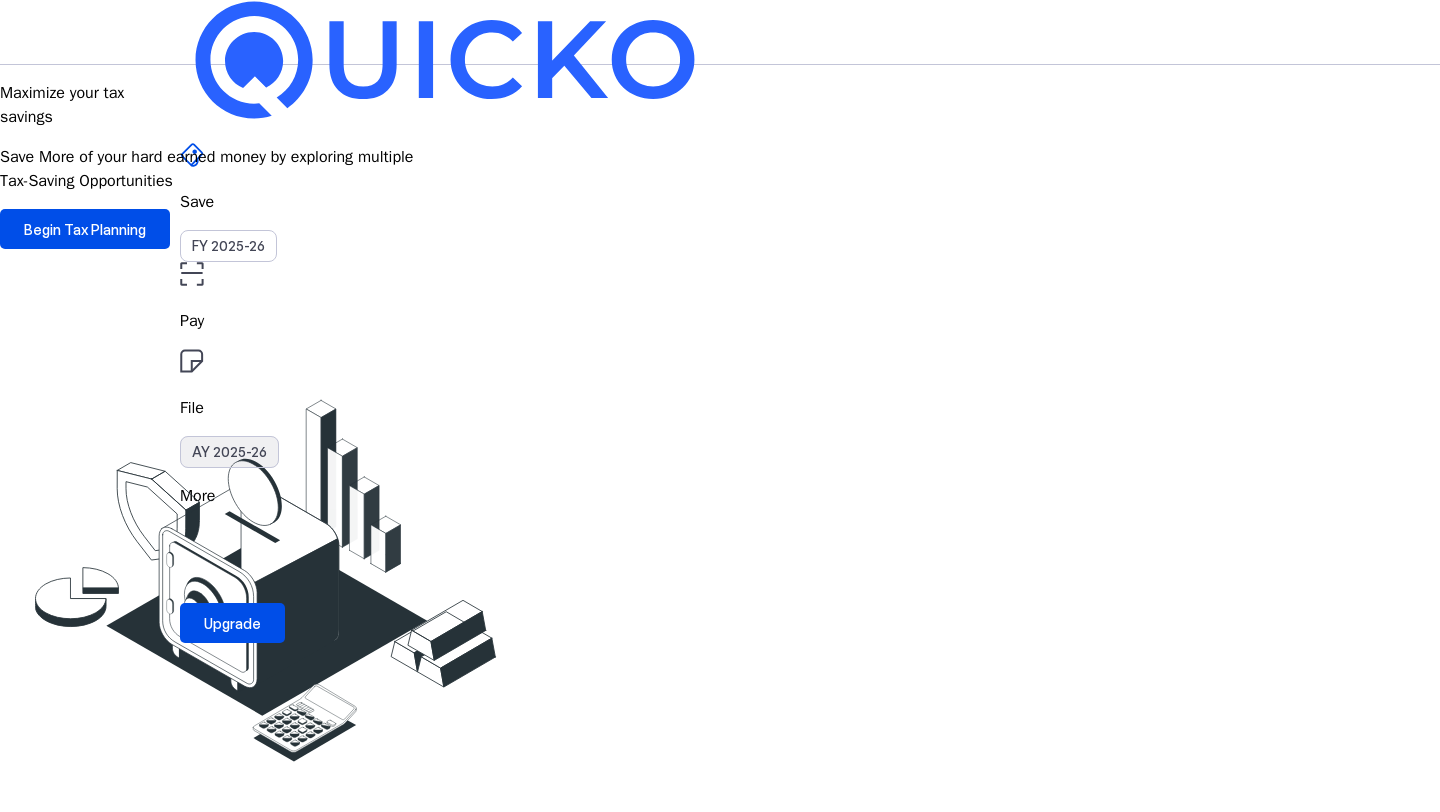 click on "AY 2025-26" at bounding box center (229, 452) 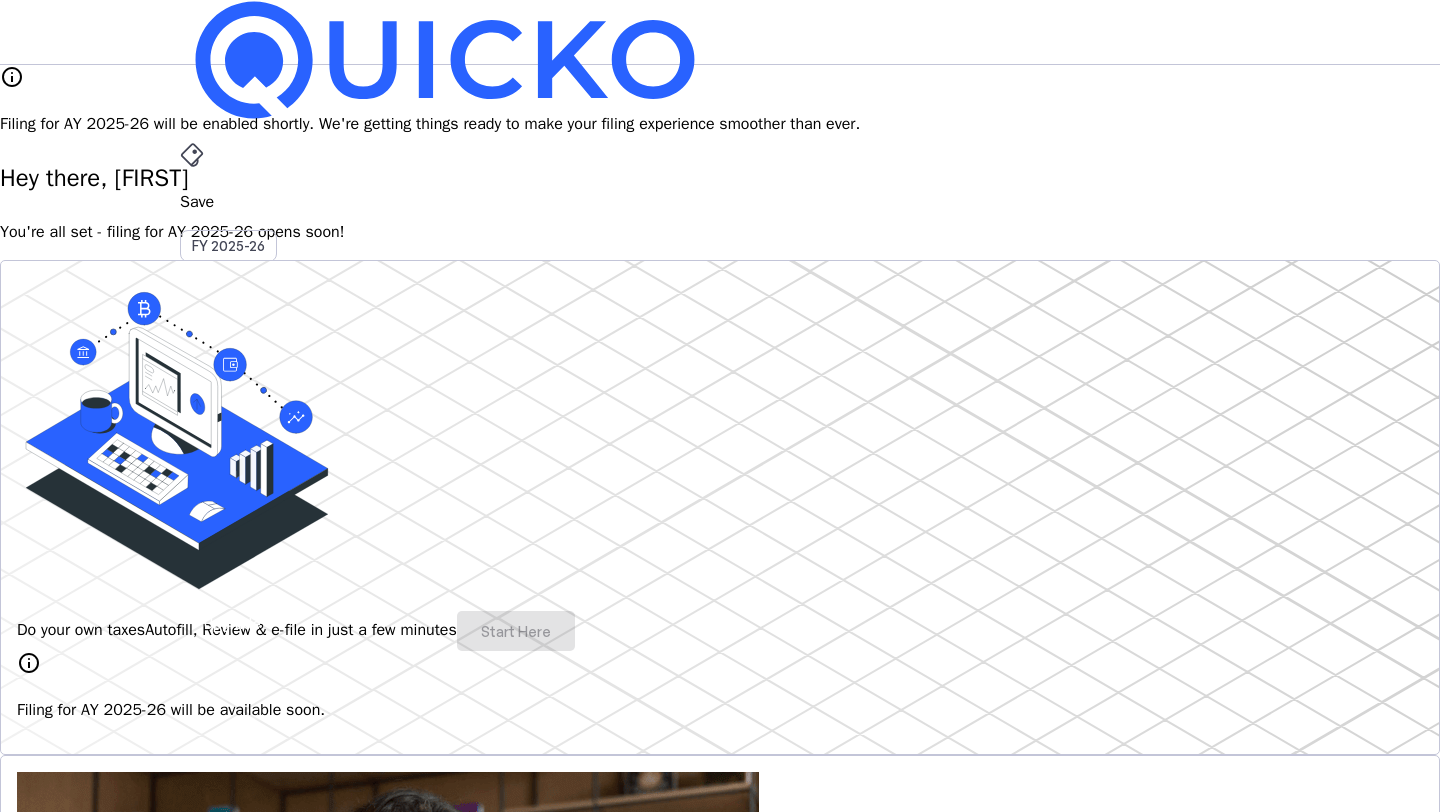 click on "AY 2025-26" at bounding box center (229, 452) 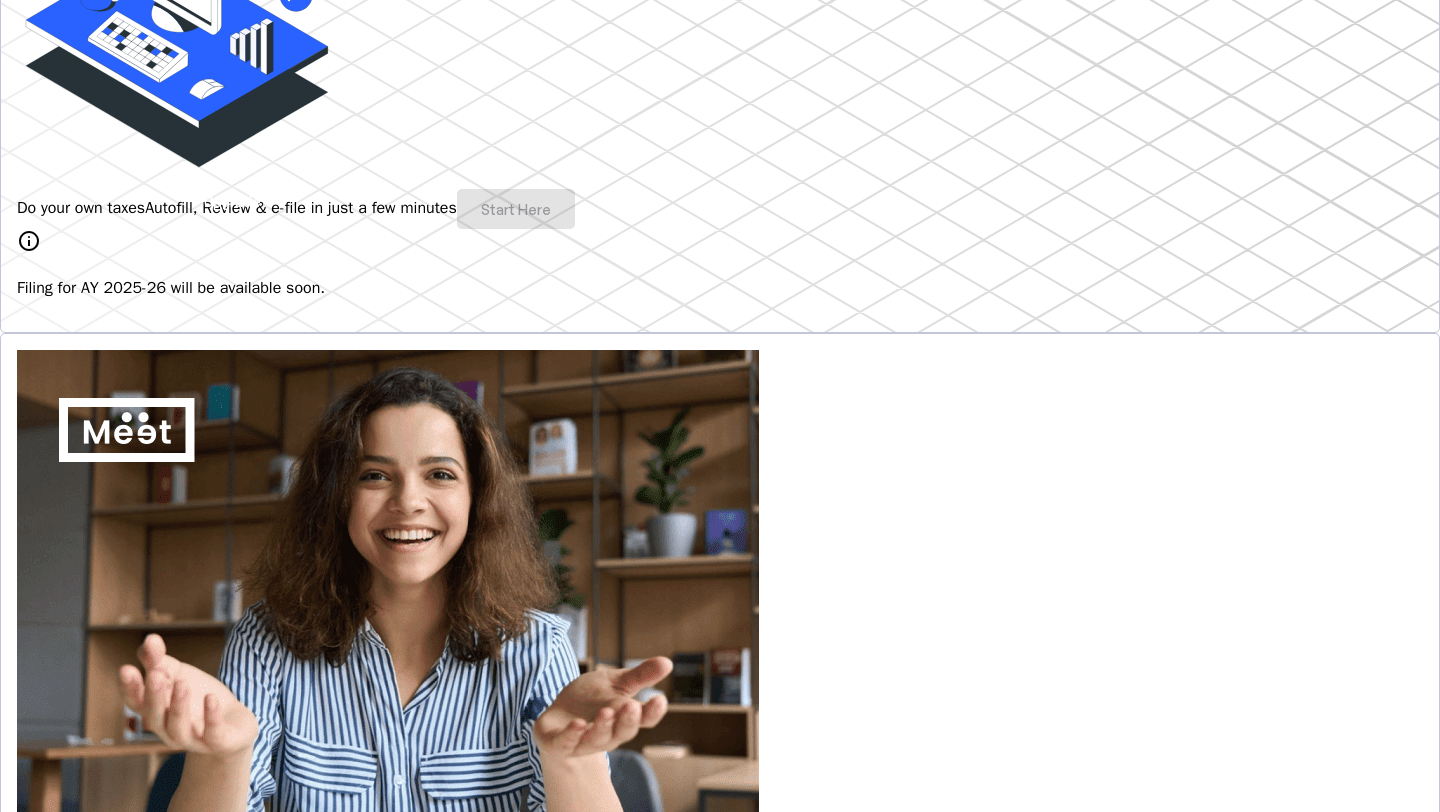 scroll, scrollTop: 0, scrollLeft: 0, axis: both 